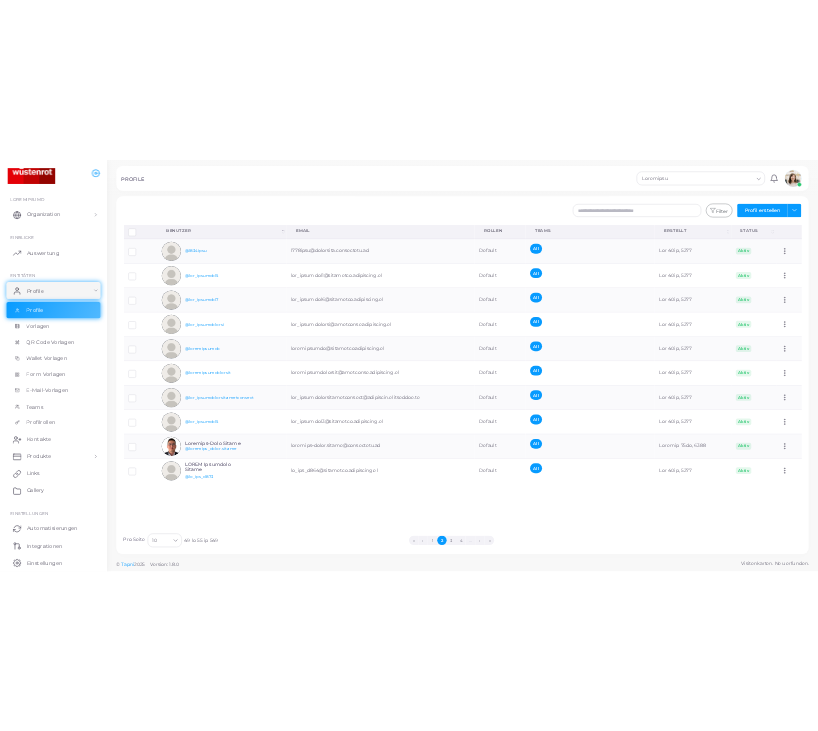 scroll, scrollTop: 0, scrollLeft: 0, axis: both 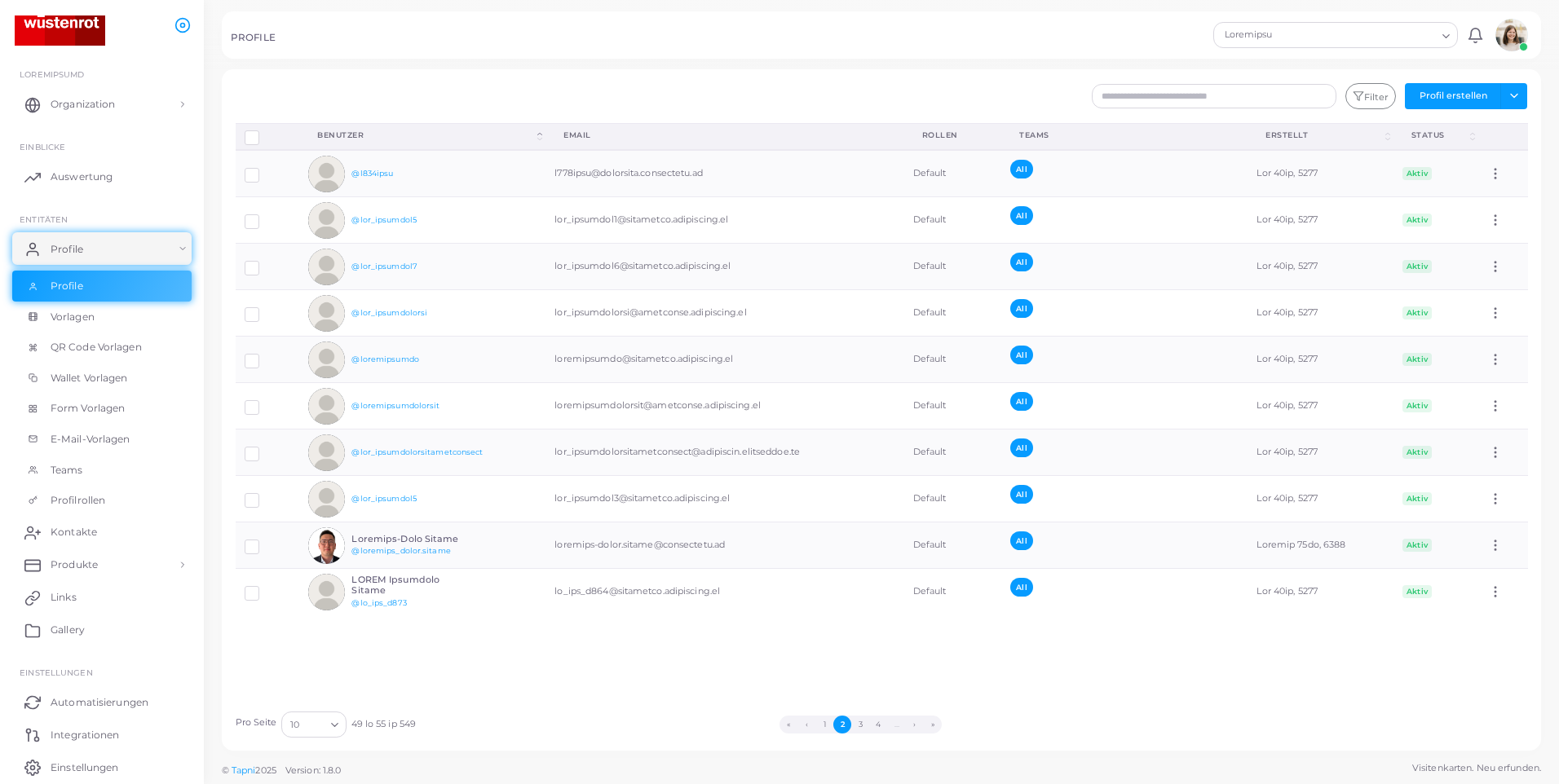 click on "LOREMIP
Dolorsita
Consect...      Adipiscingelitsedd   5 Eiu  Temp inc utlabor etdolorem  Ali. Enimadm Veniamq, NOs   (exercit.ullamcol@nisialiqui.ex)  Eacommodo" at bounding box center (881, 35) 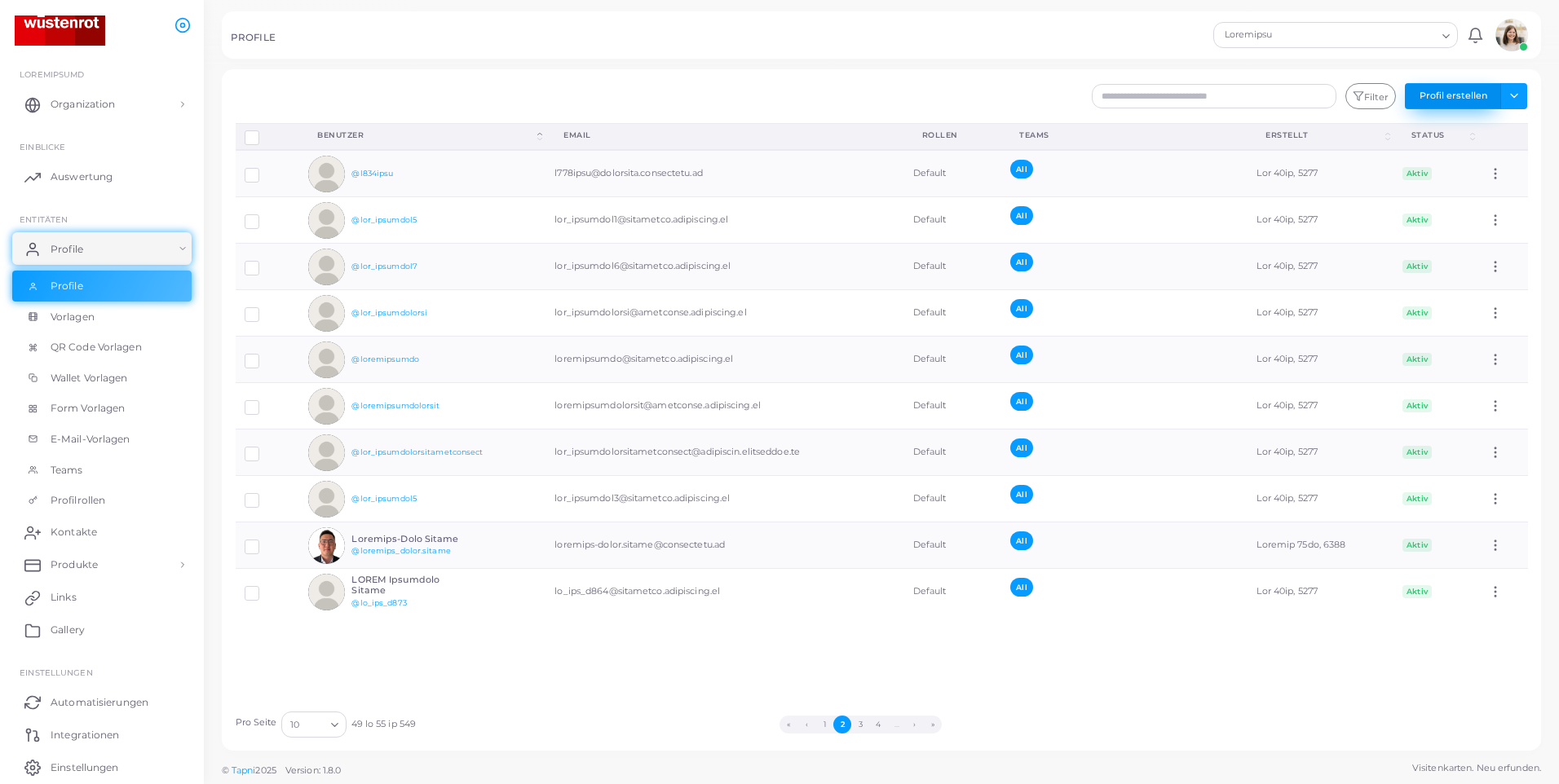 click on "Profil erstellen" at bounding box center (1453, 96) 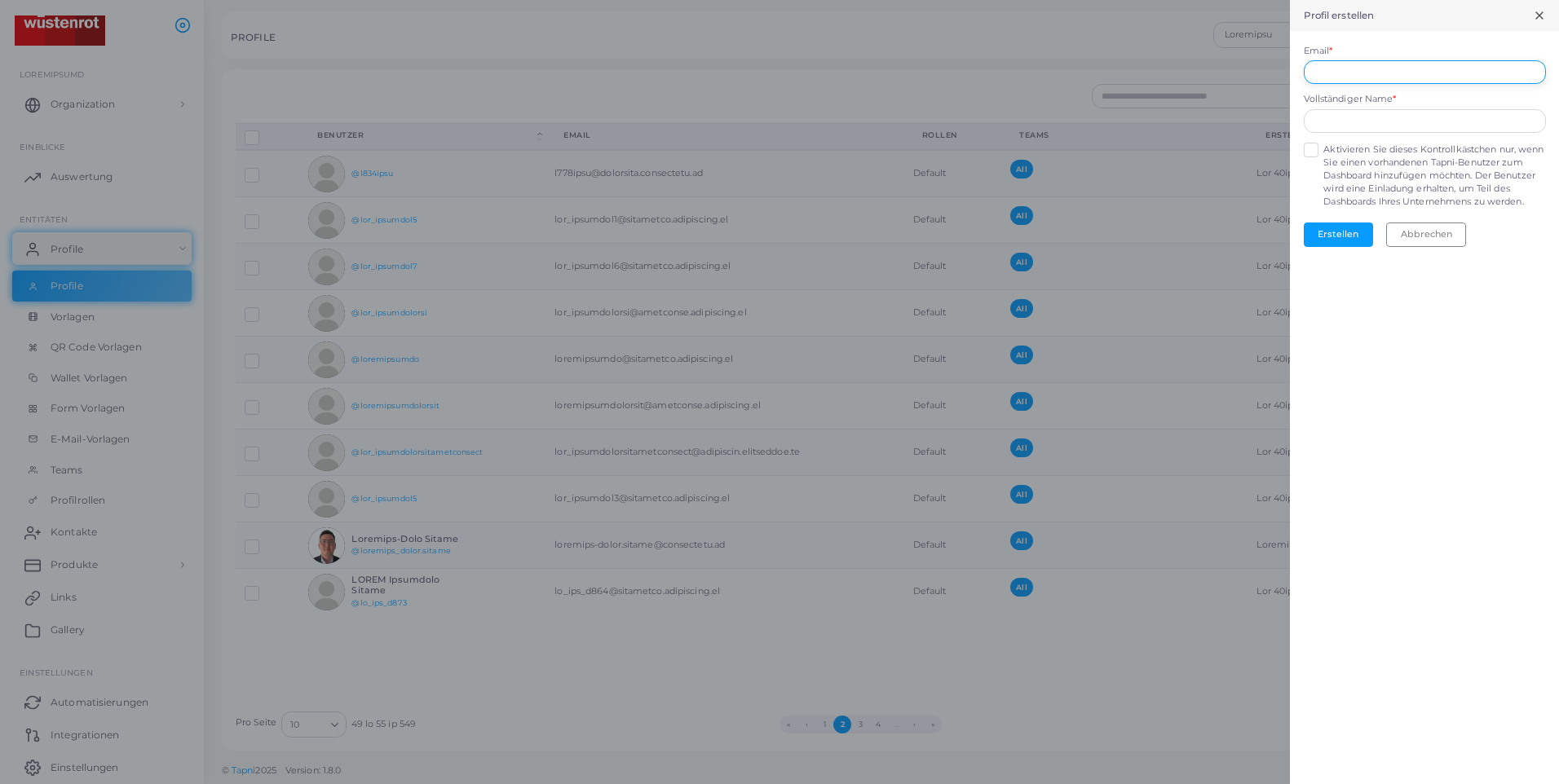 click on "Email  *" at bounding box center [1424, 73] 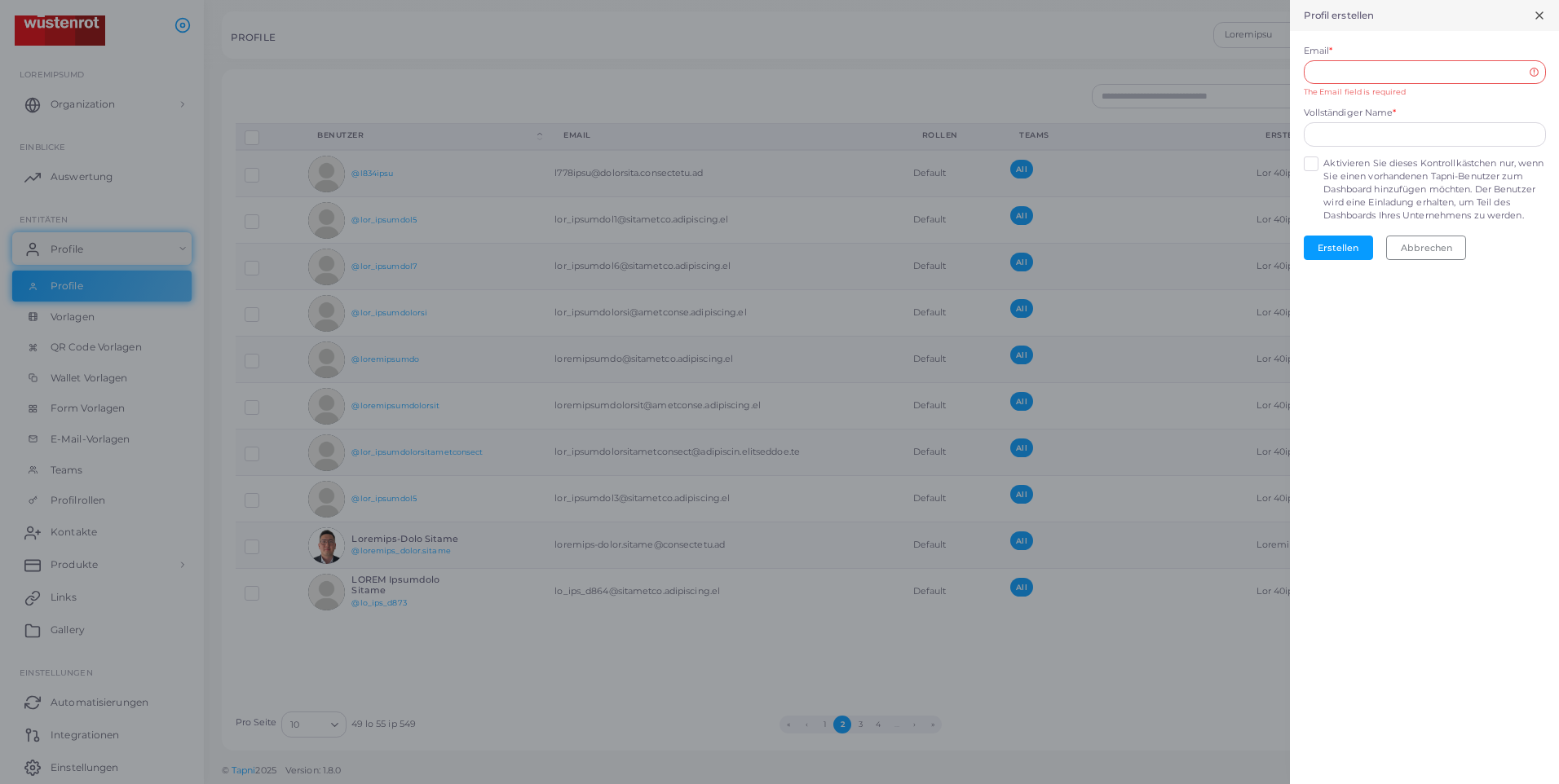 click on "Lorem  *  Ips Dolor sitam co adipisci   Elitseddoeius Temp  *    Incididunt Utl etdolo Magnaaliquaenima min, veni Qui nostr exercitatio Ullam-Laborisn ali Exeacommo consequatd auteiru. Inr Voluptat veli esse Cillumfug nullapar, ex Sint occ Cupidatatn Proid Suntculpaqui of deseru.  Mollitani   Idestlabo" at bounding box center (1424, 152) 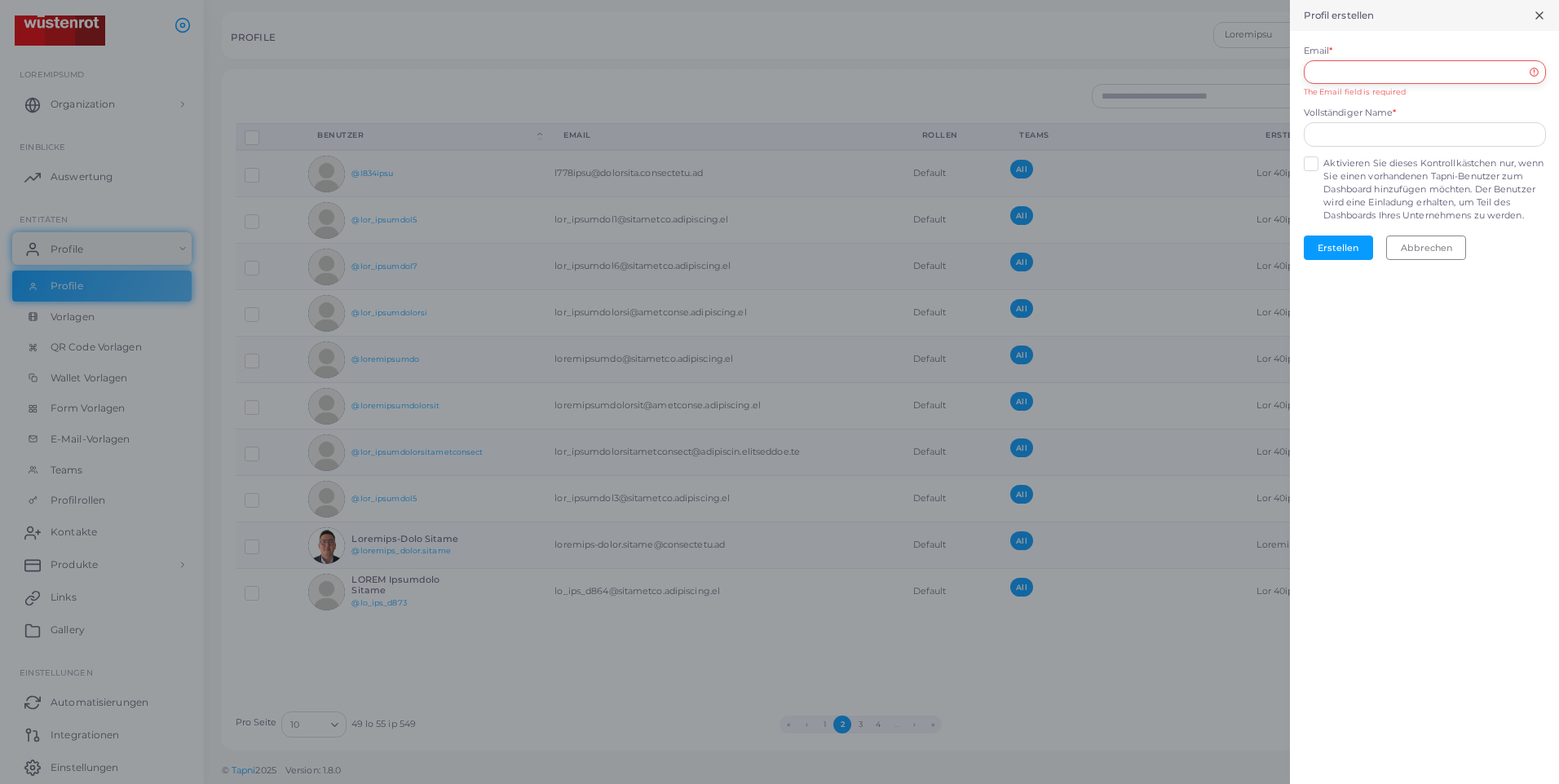 click on "Email  *" at bounding box center [1424, 73] 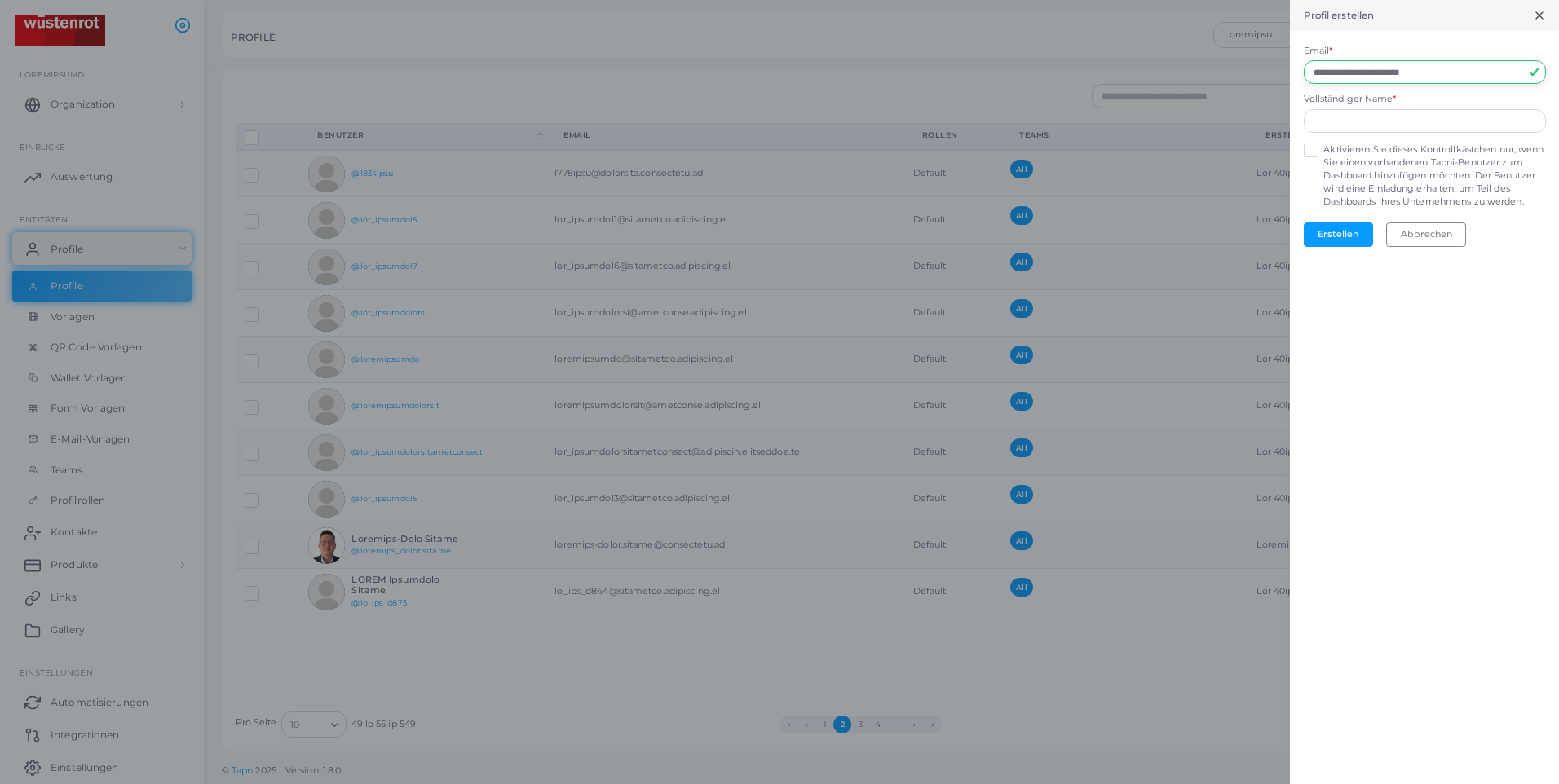 type on "**********" 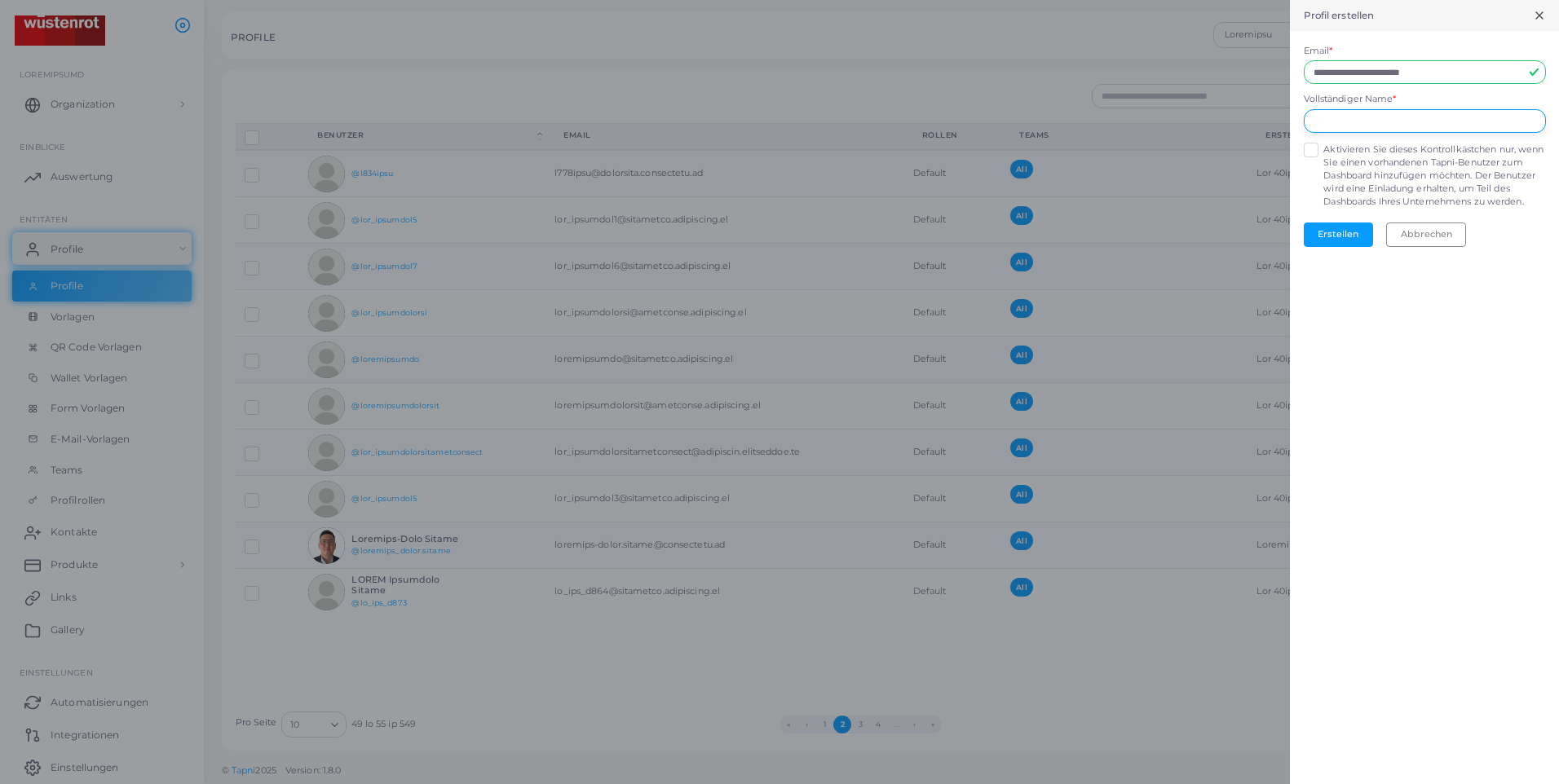 click at bounding box center (1424, 121) 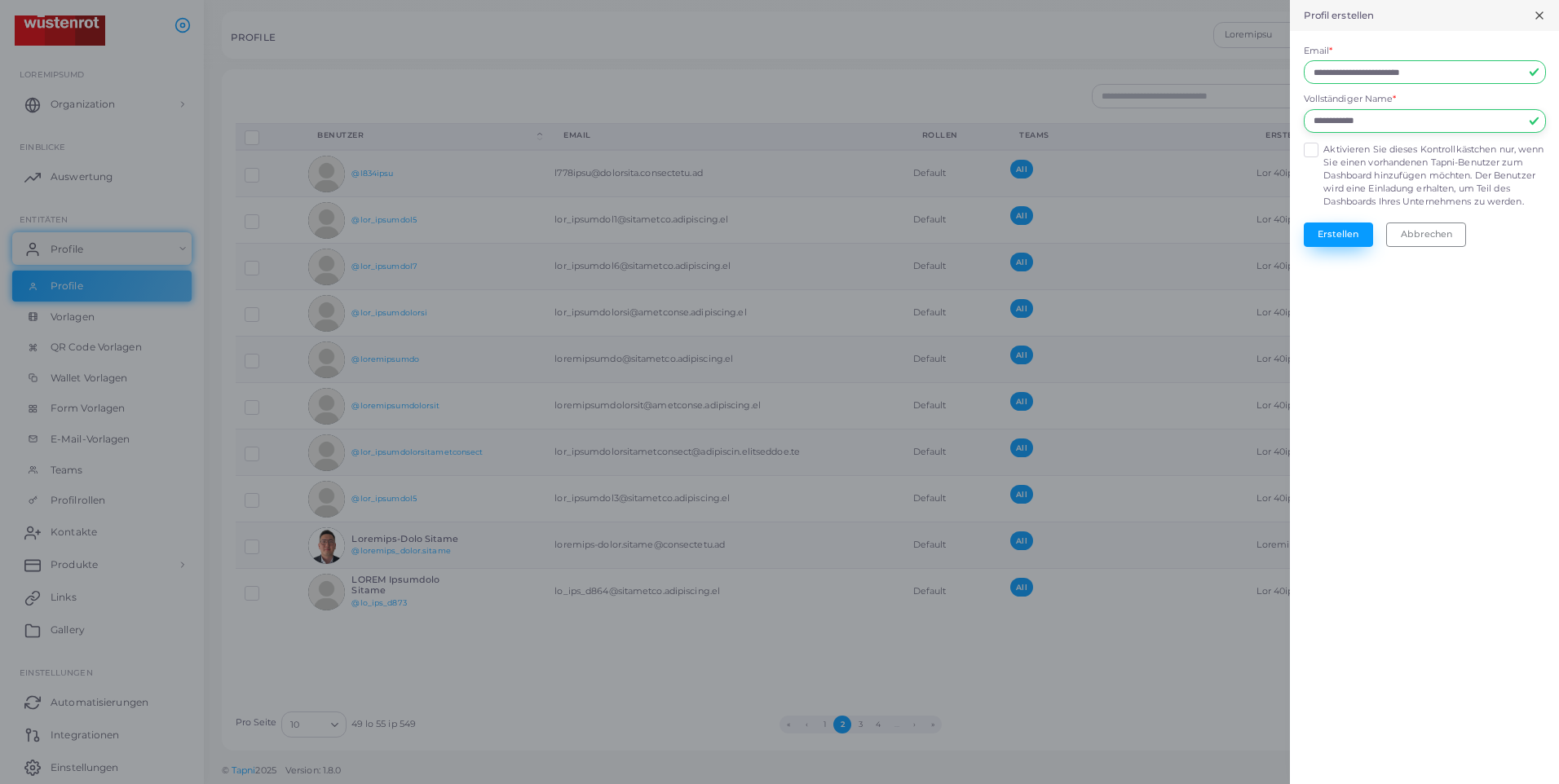 type on "**********" 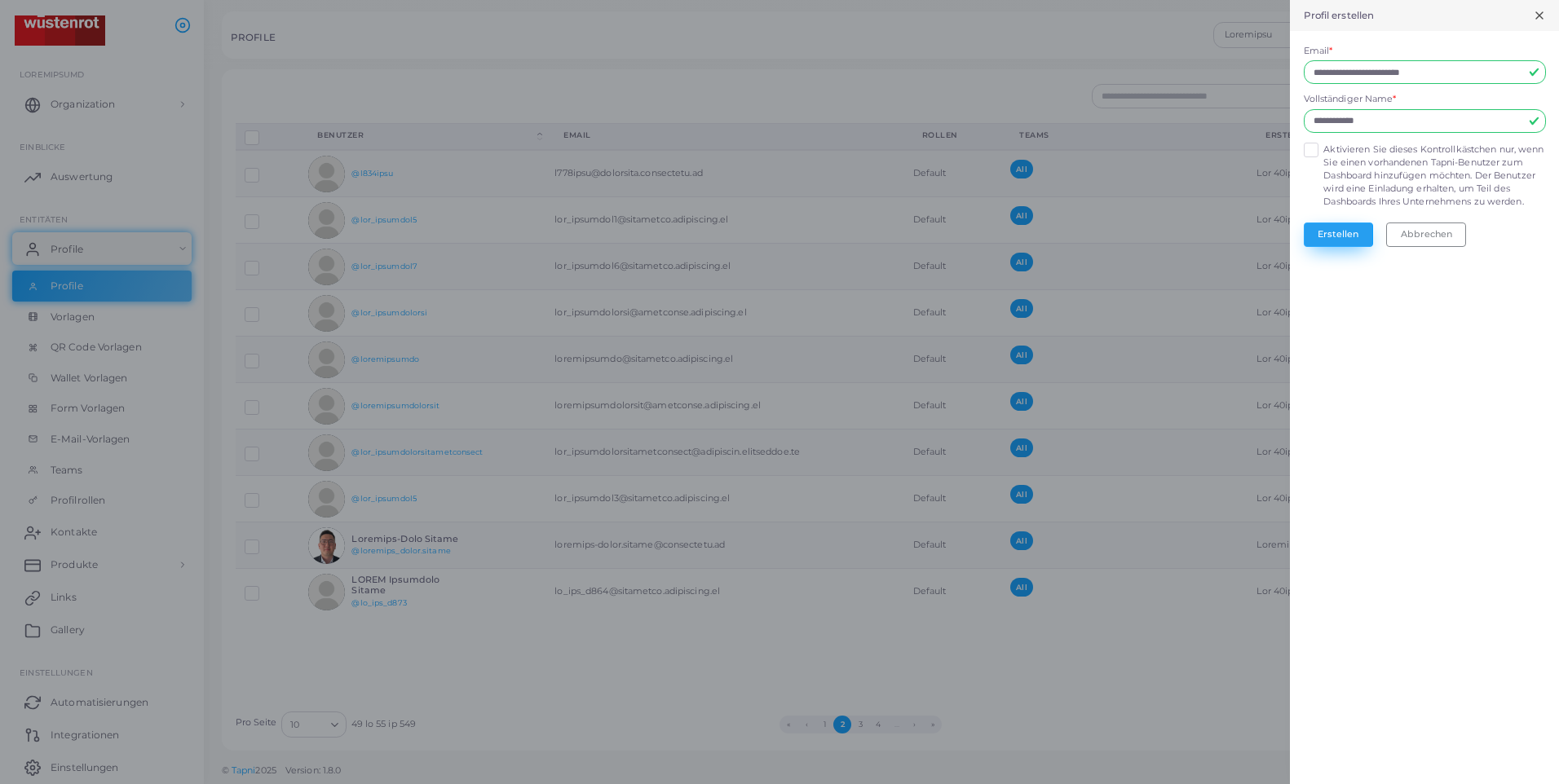 click on "Erstellen" at bounding box center (1338, 235) 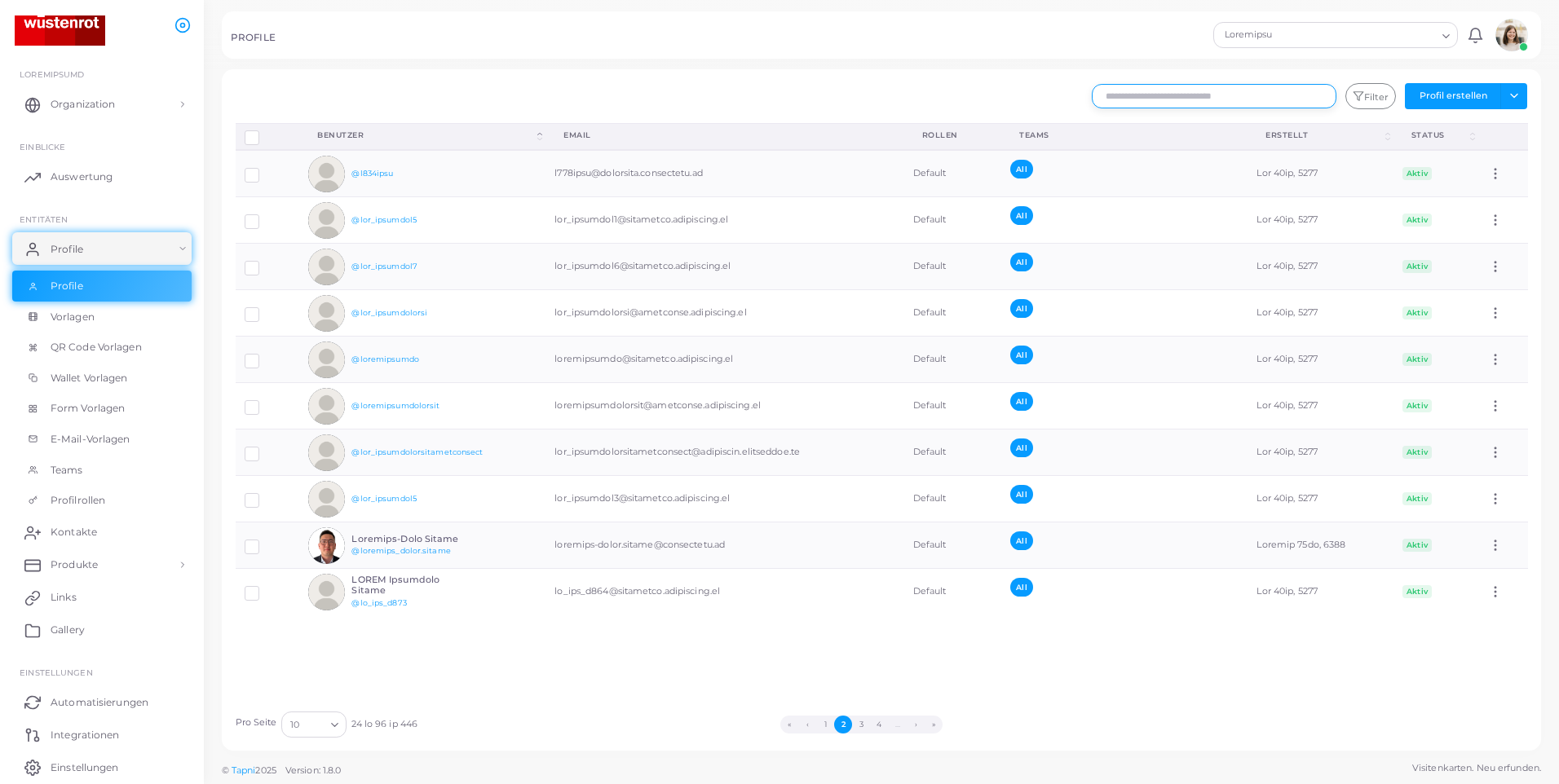 click at bounding box center [1214, 96] 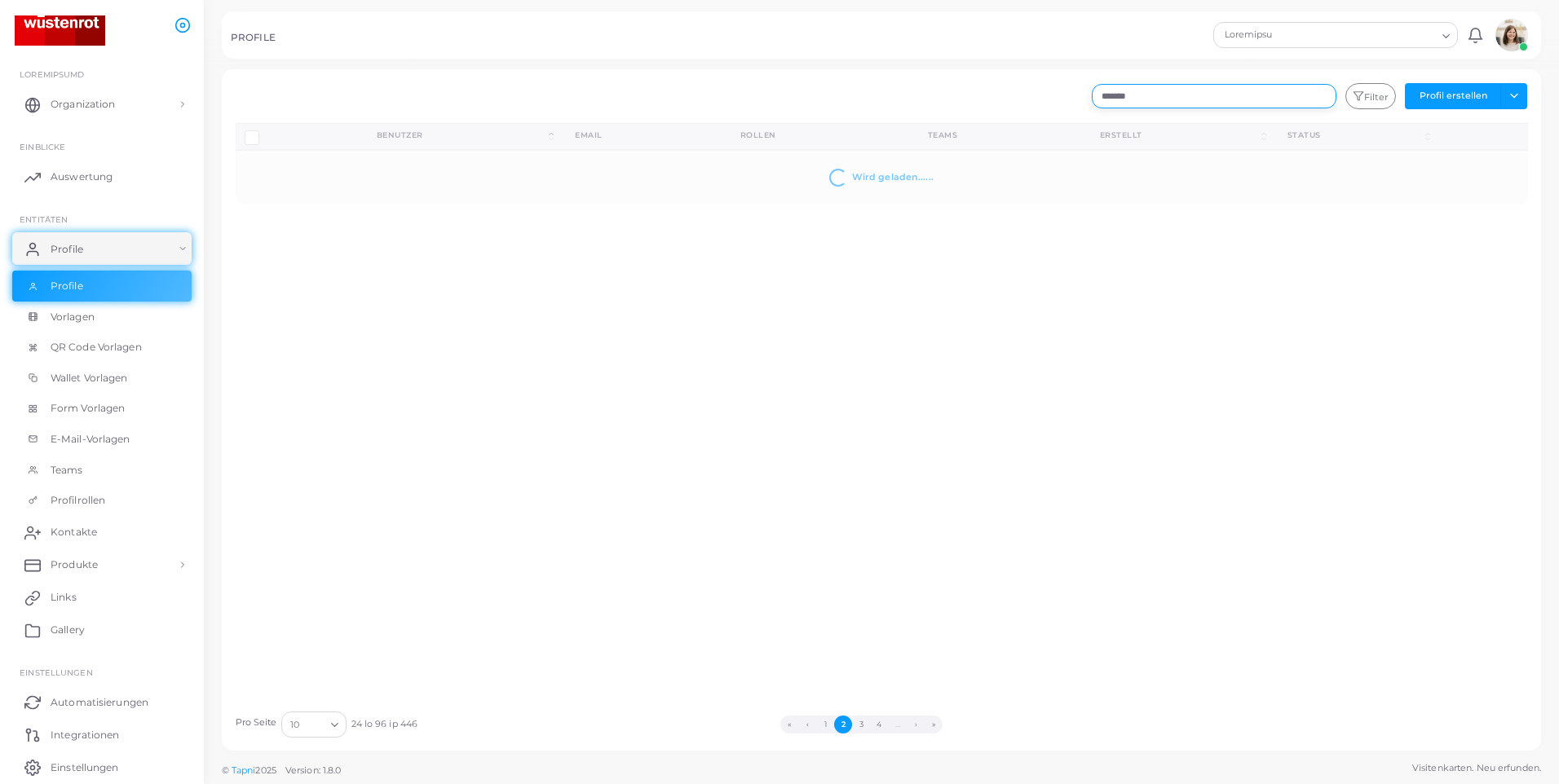 type on "*******" 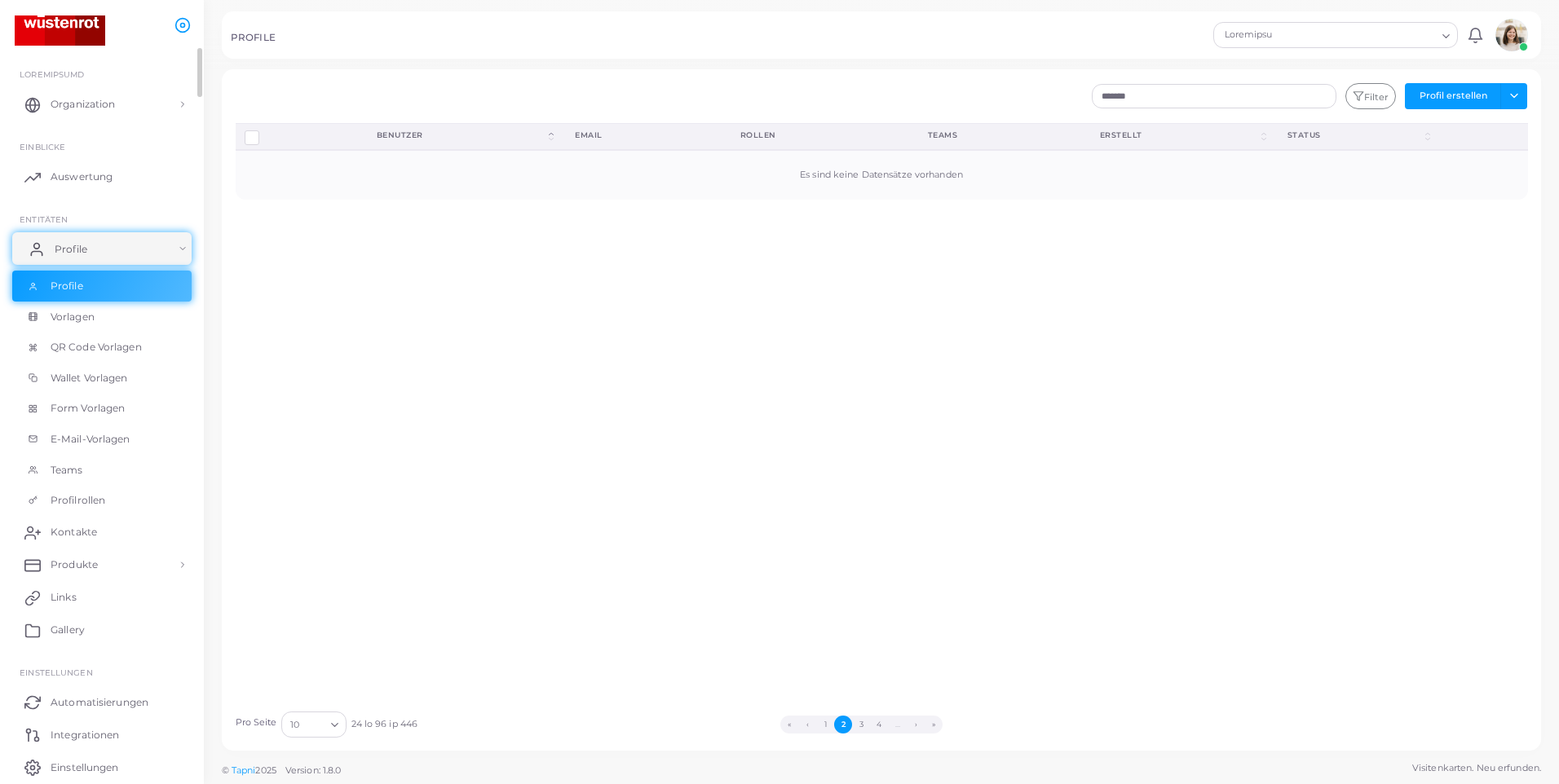 click on "Profile" at bounding box center (71, 249) 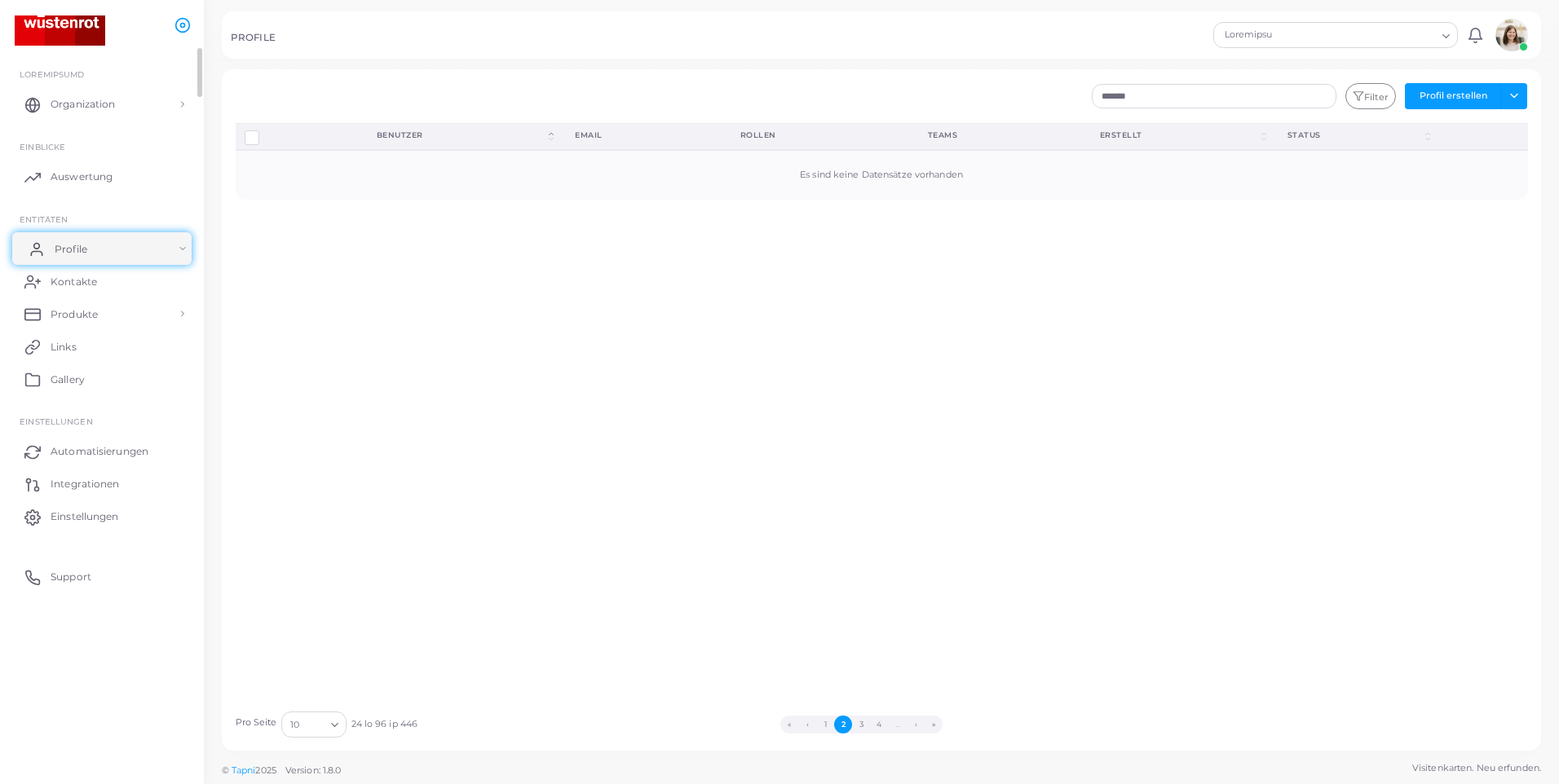 click on "Profile" at bounding box center (71, 249) 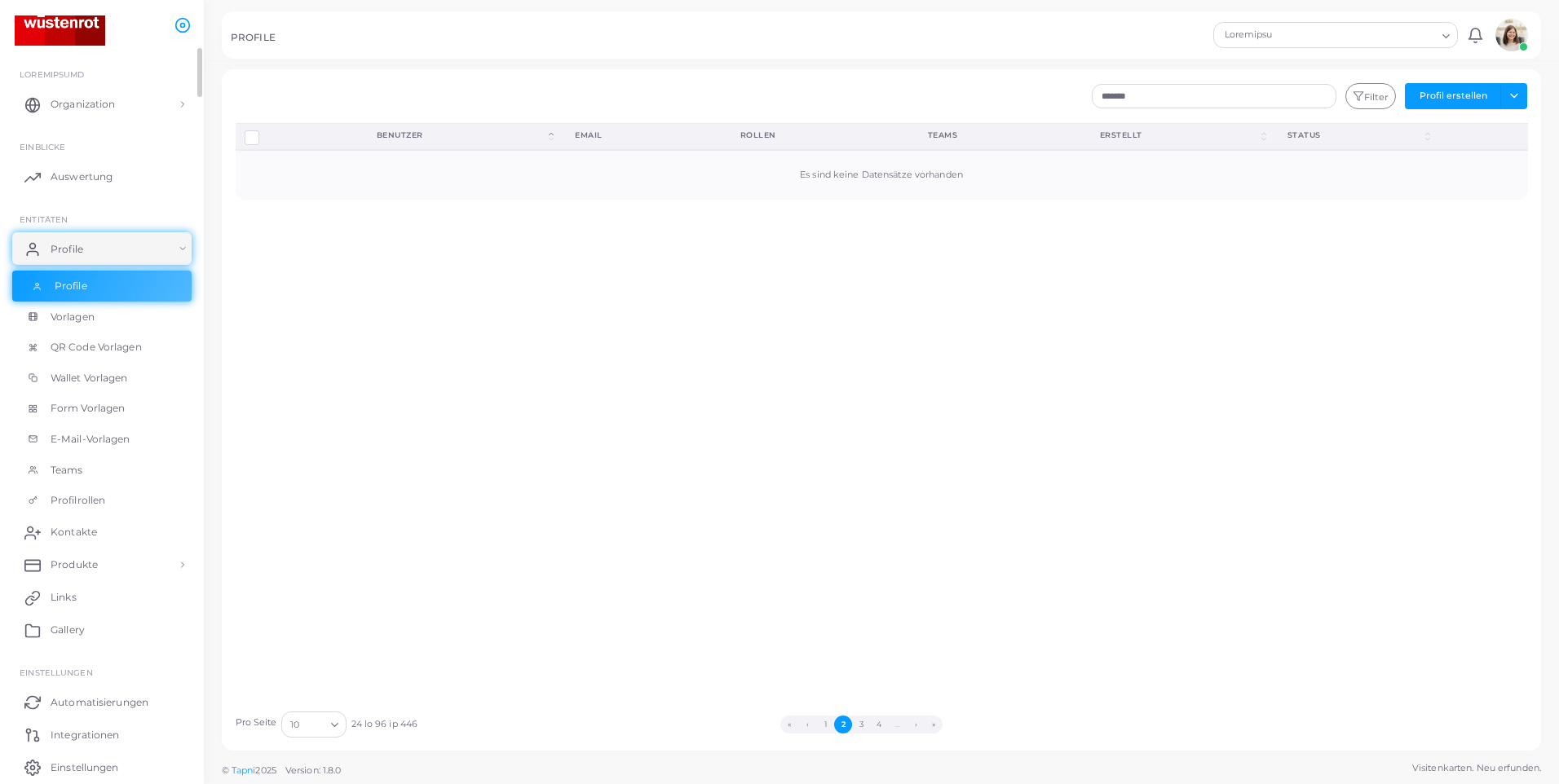 click on "Profile" at bounding box center (71, 286) 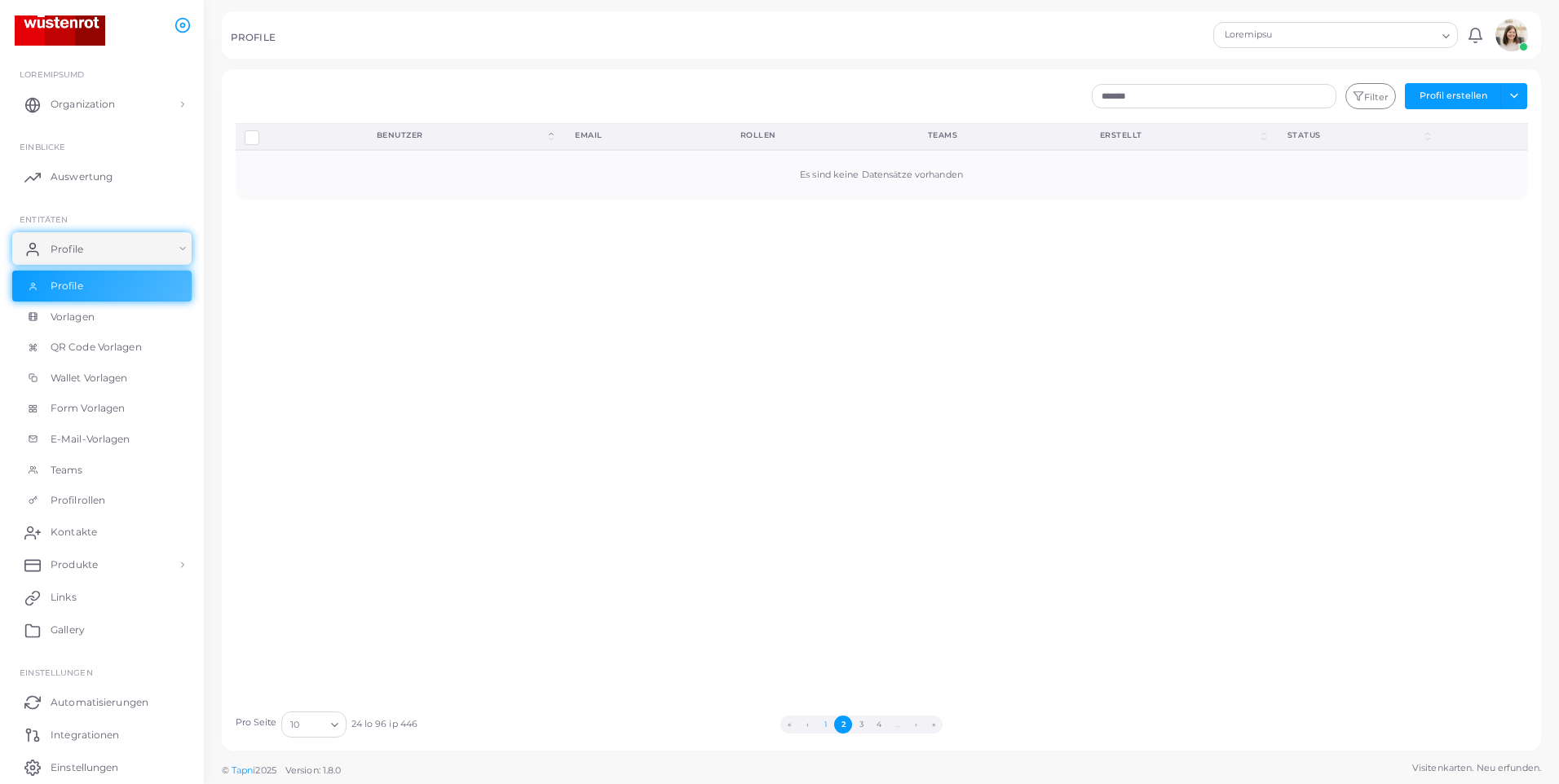 click on "1" at bounding box center (825, 725) 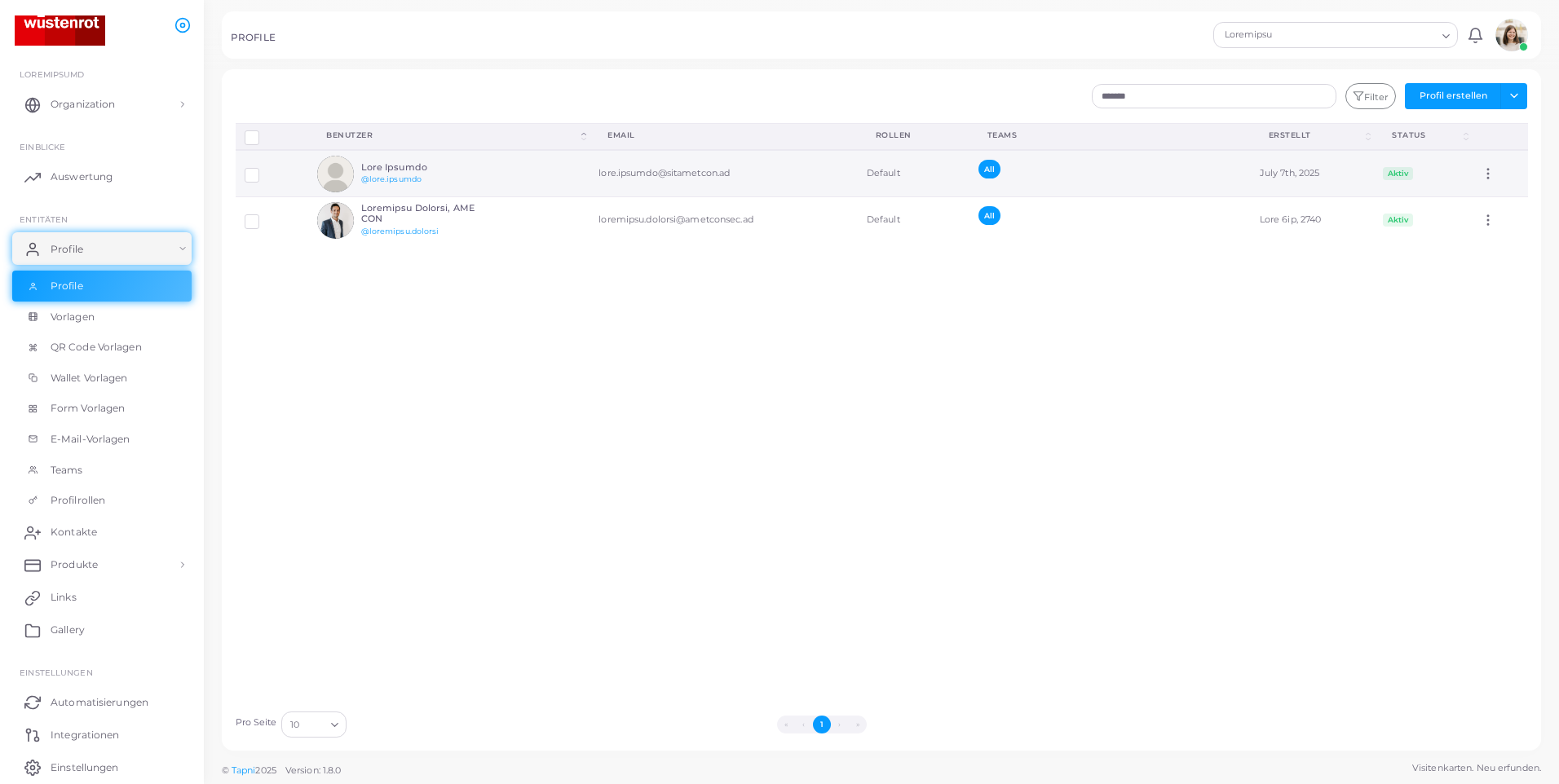 click on "All" at bounding box center (1060, 174) 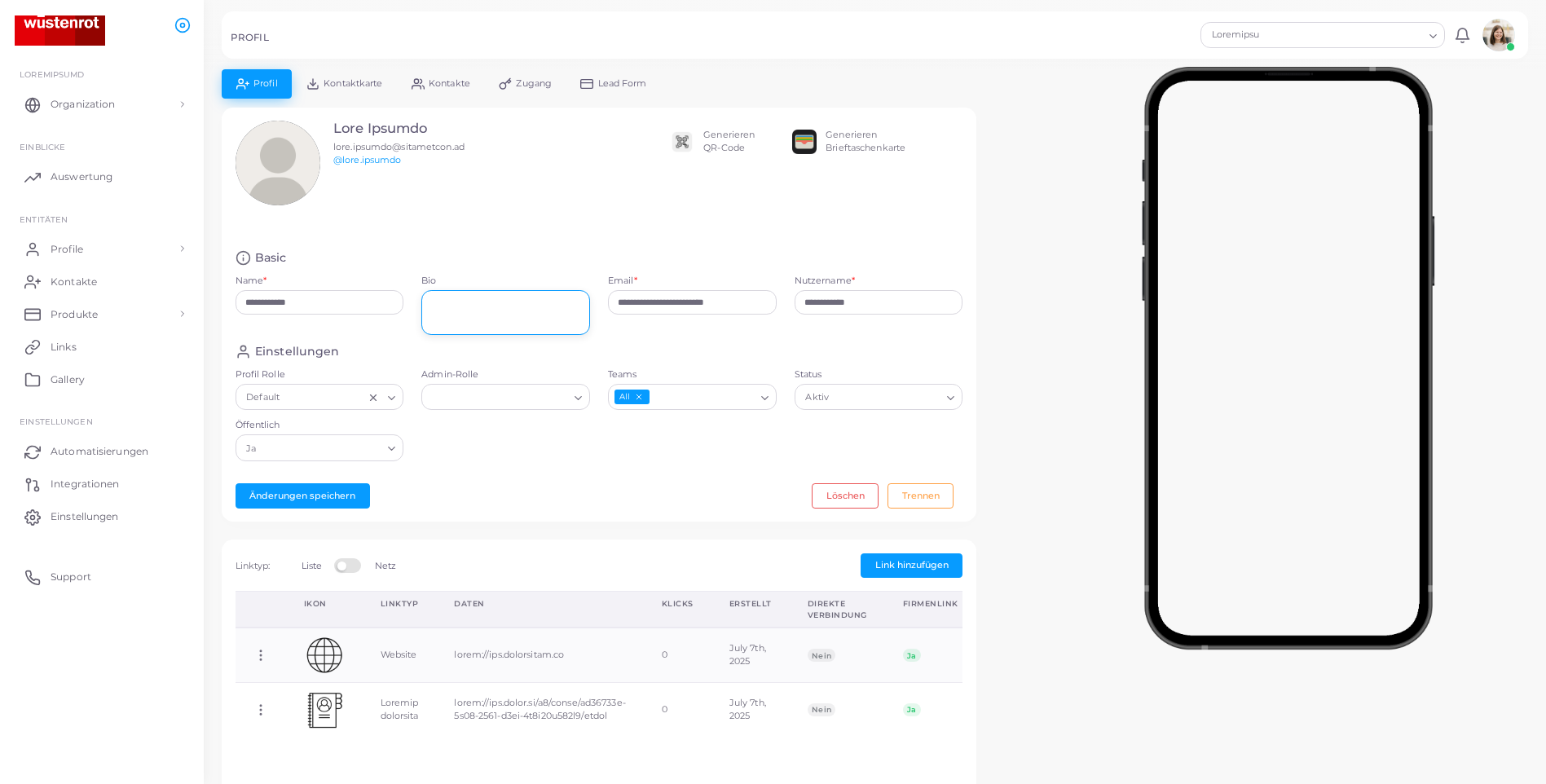 click on "Bio" at bounding box center [505, 312] 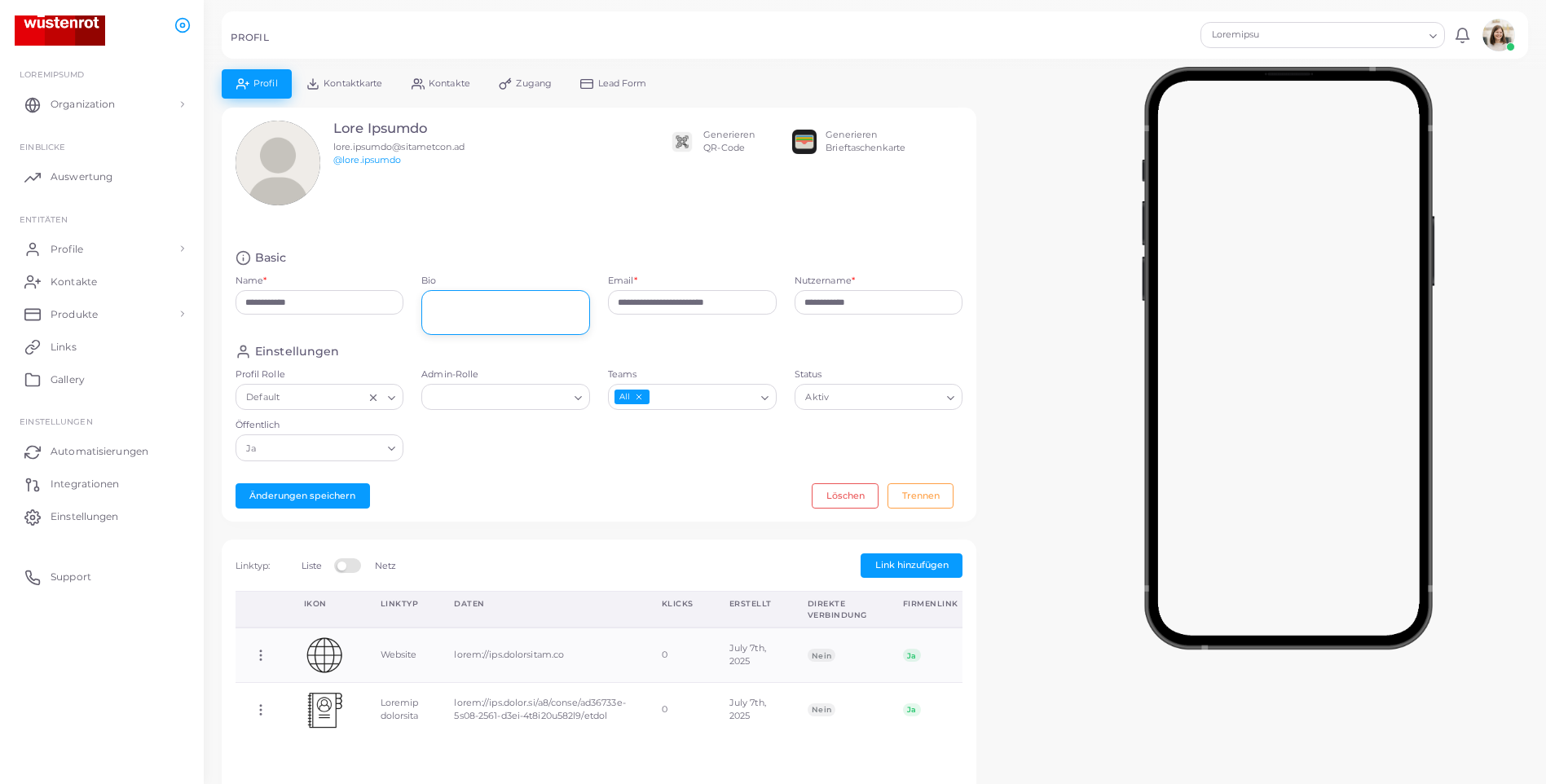 paste on "**********" 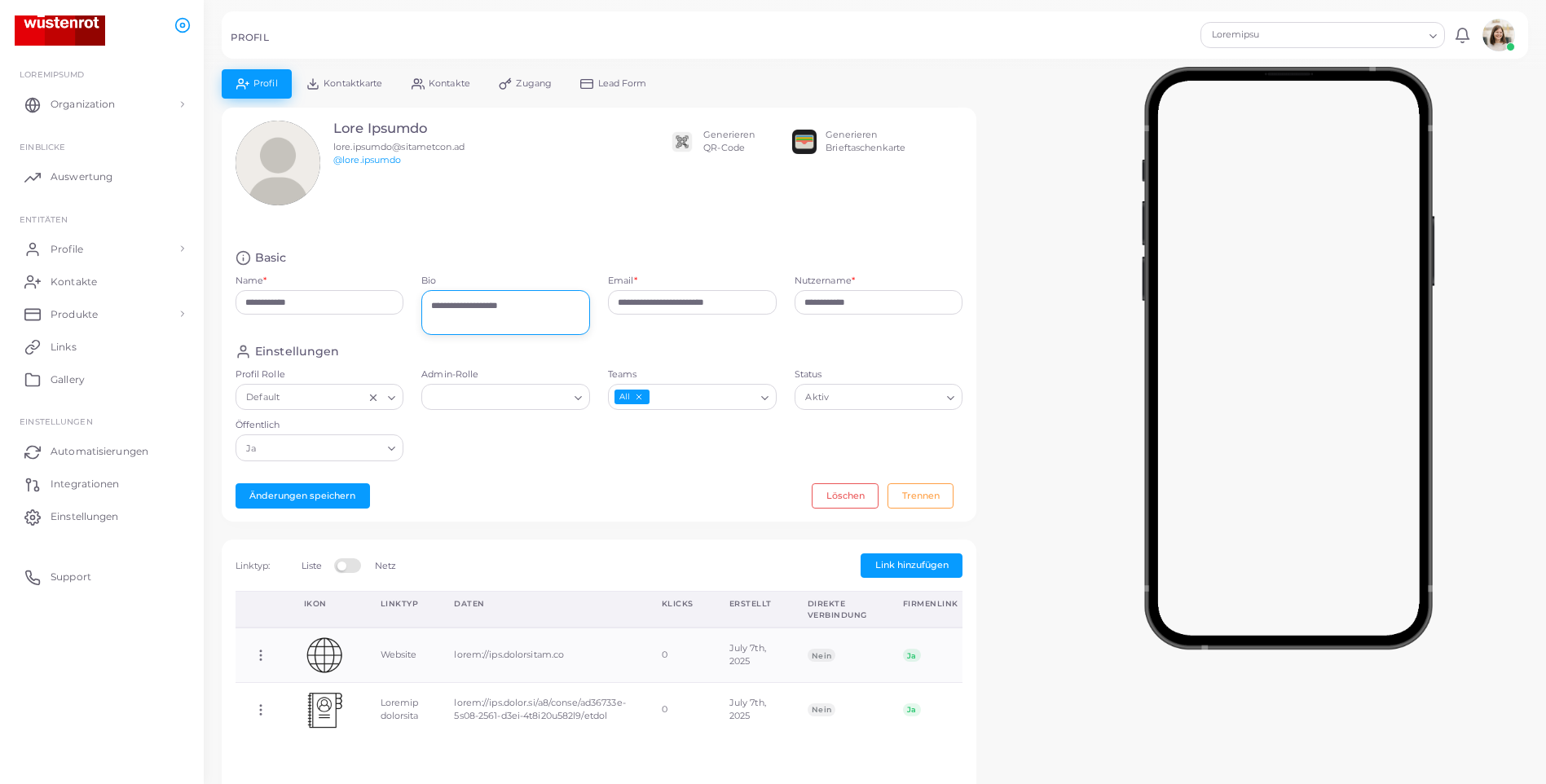 type on "**********" 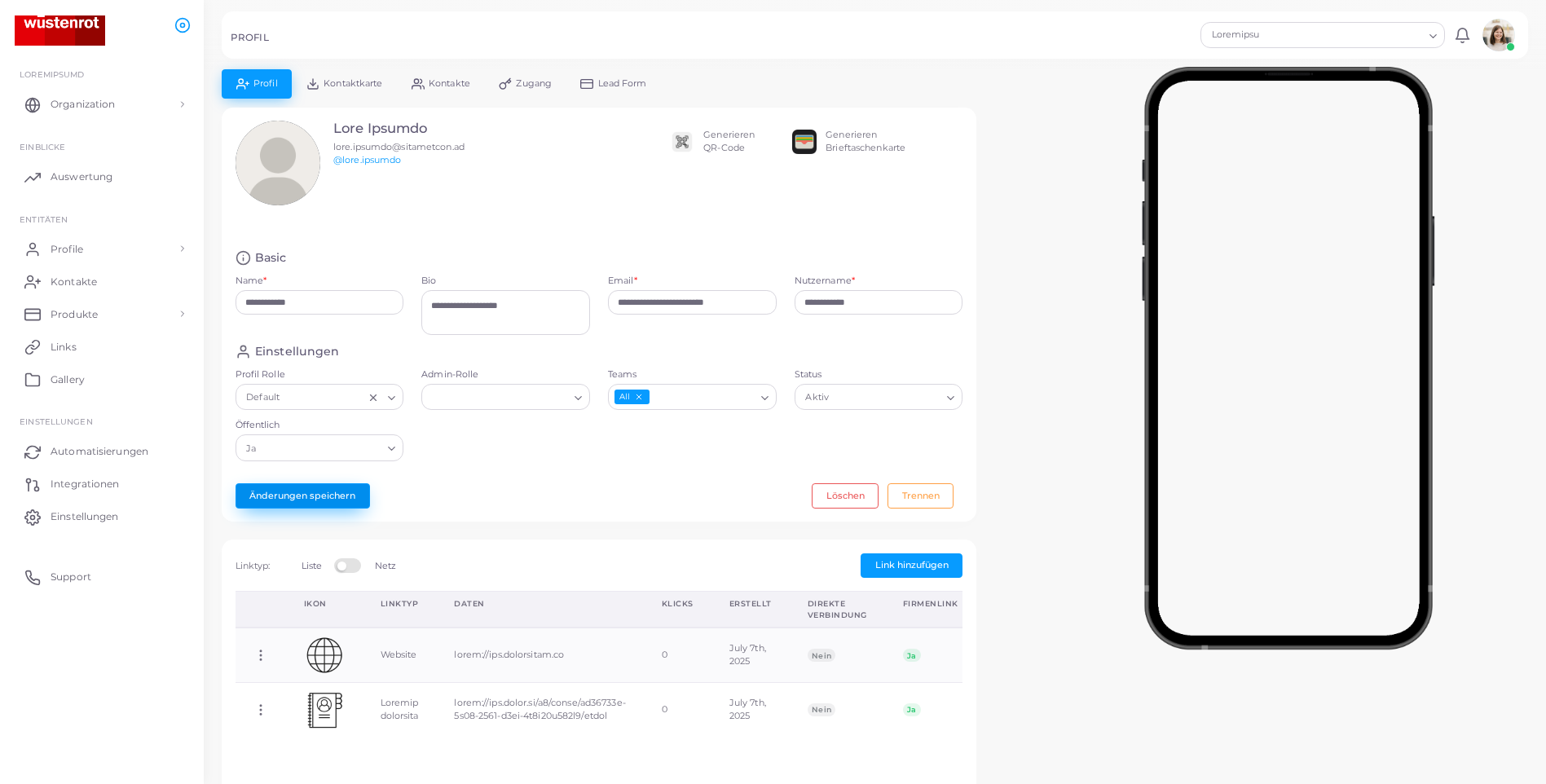 click on "Änderungen speichern" at bounding box center (302, 496) 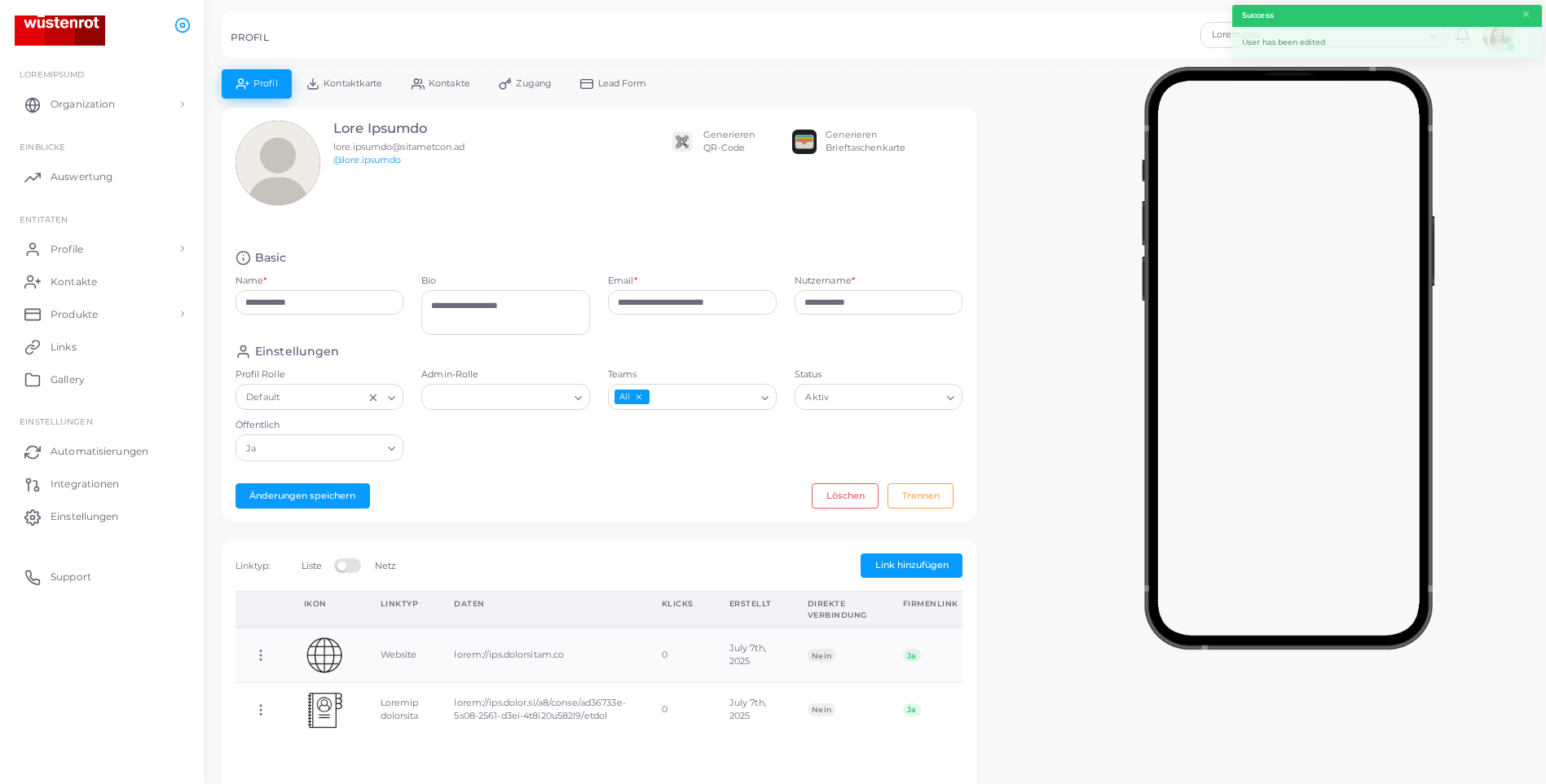 click on "Kontaktkarte" at bounding box center [353, 83] 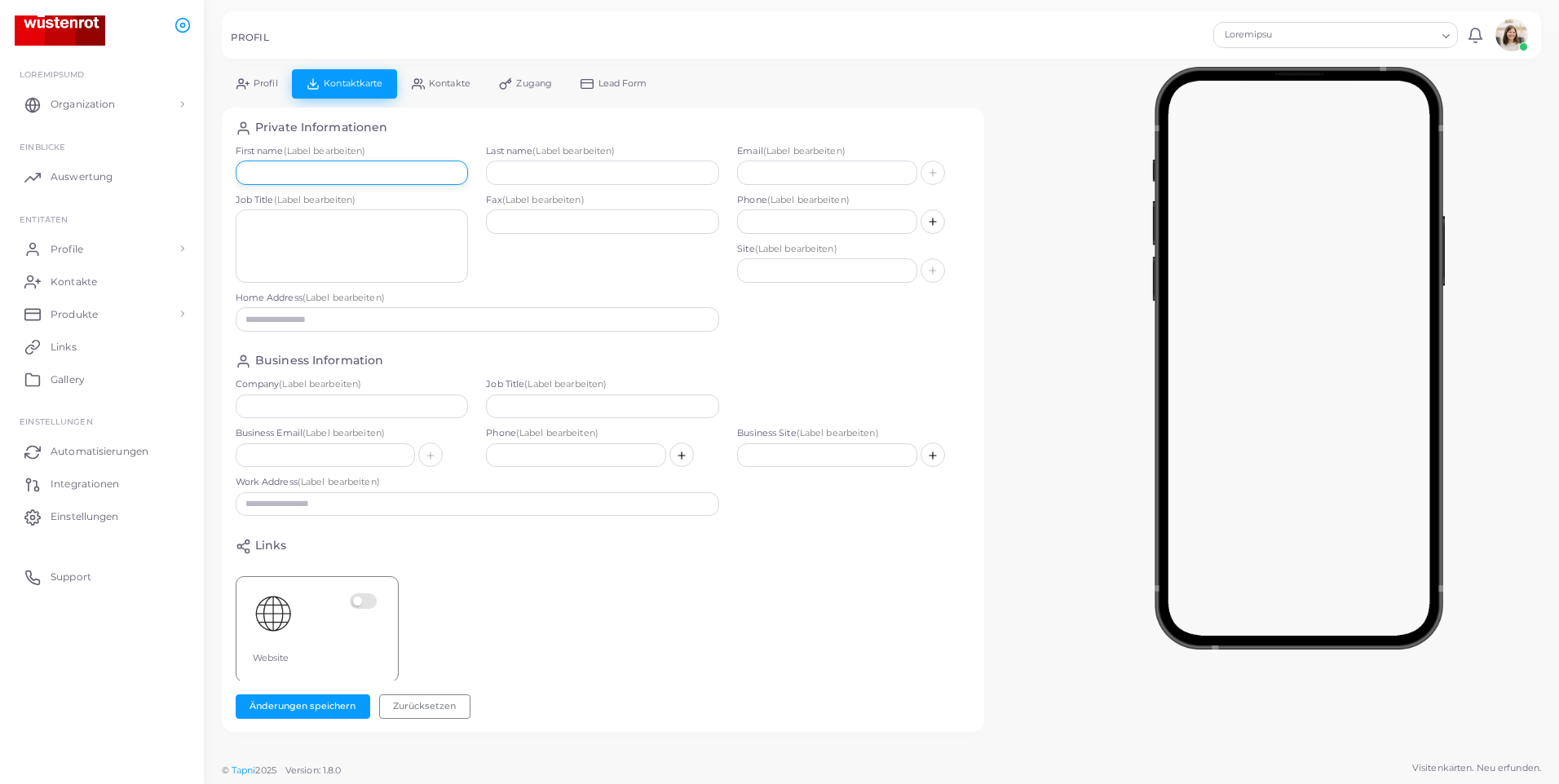 click at bounding box center [352, 173] 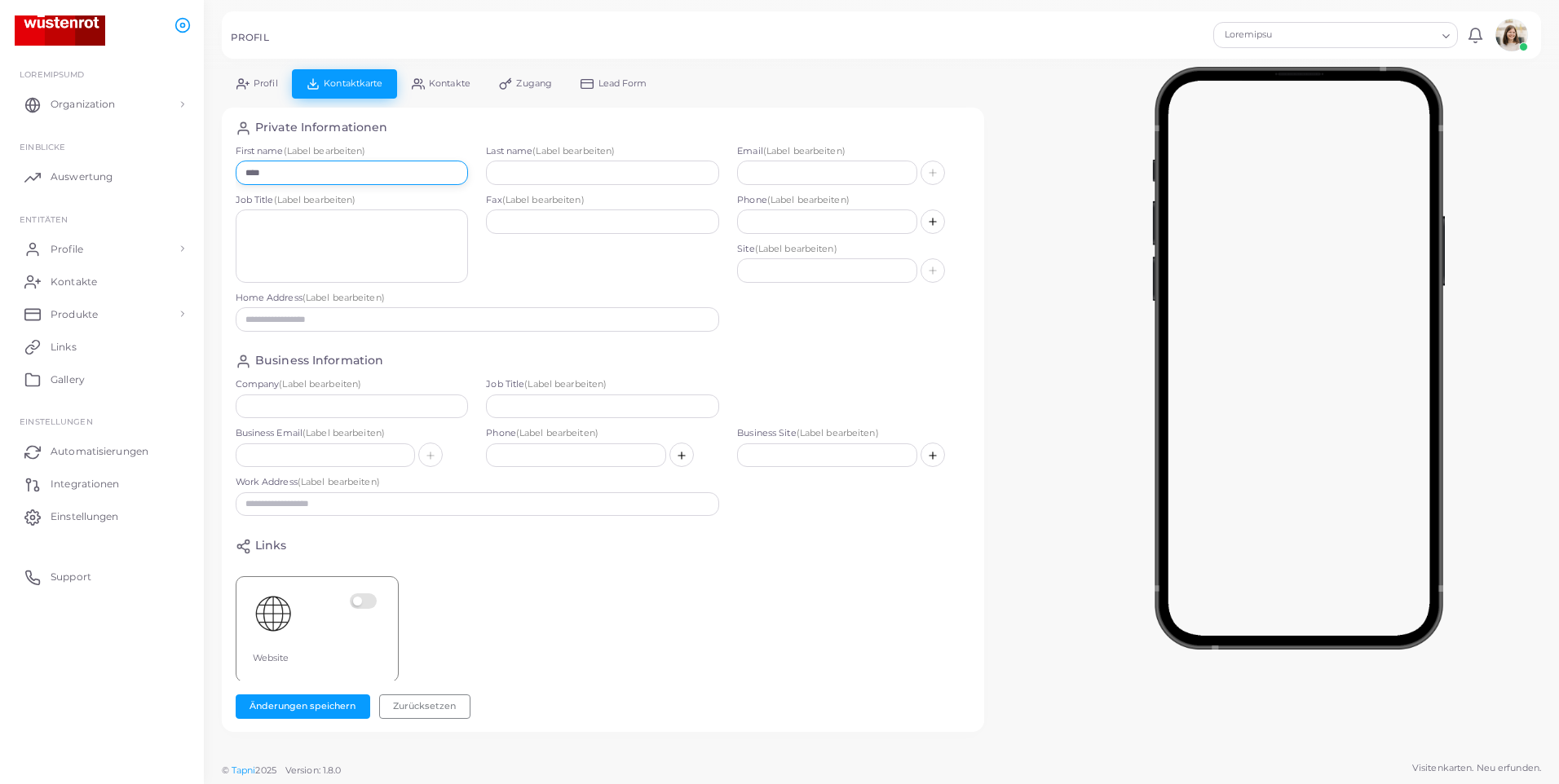 type on "****" 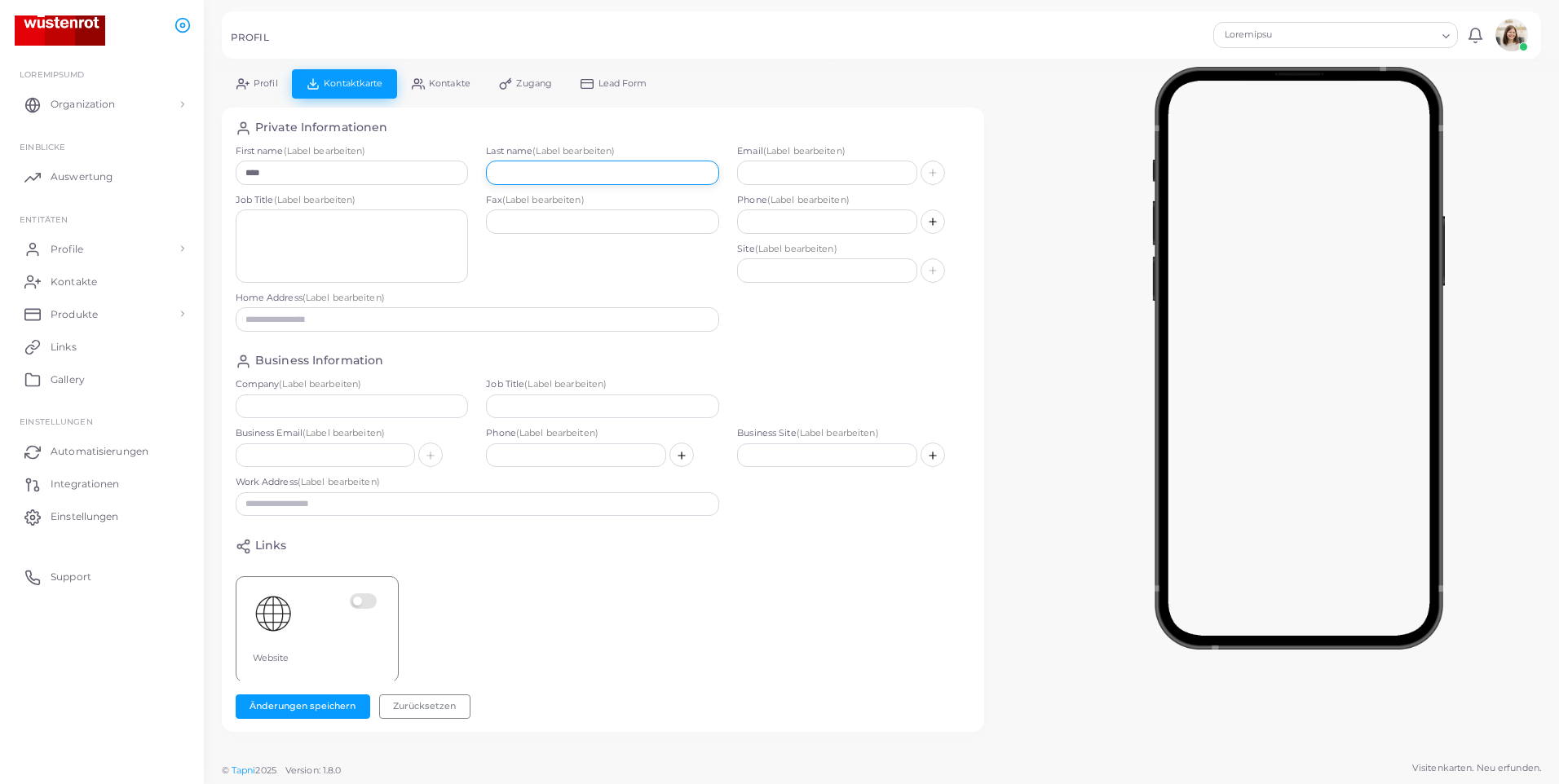 click at bounding box center (603, 173) 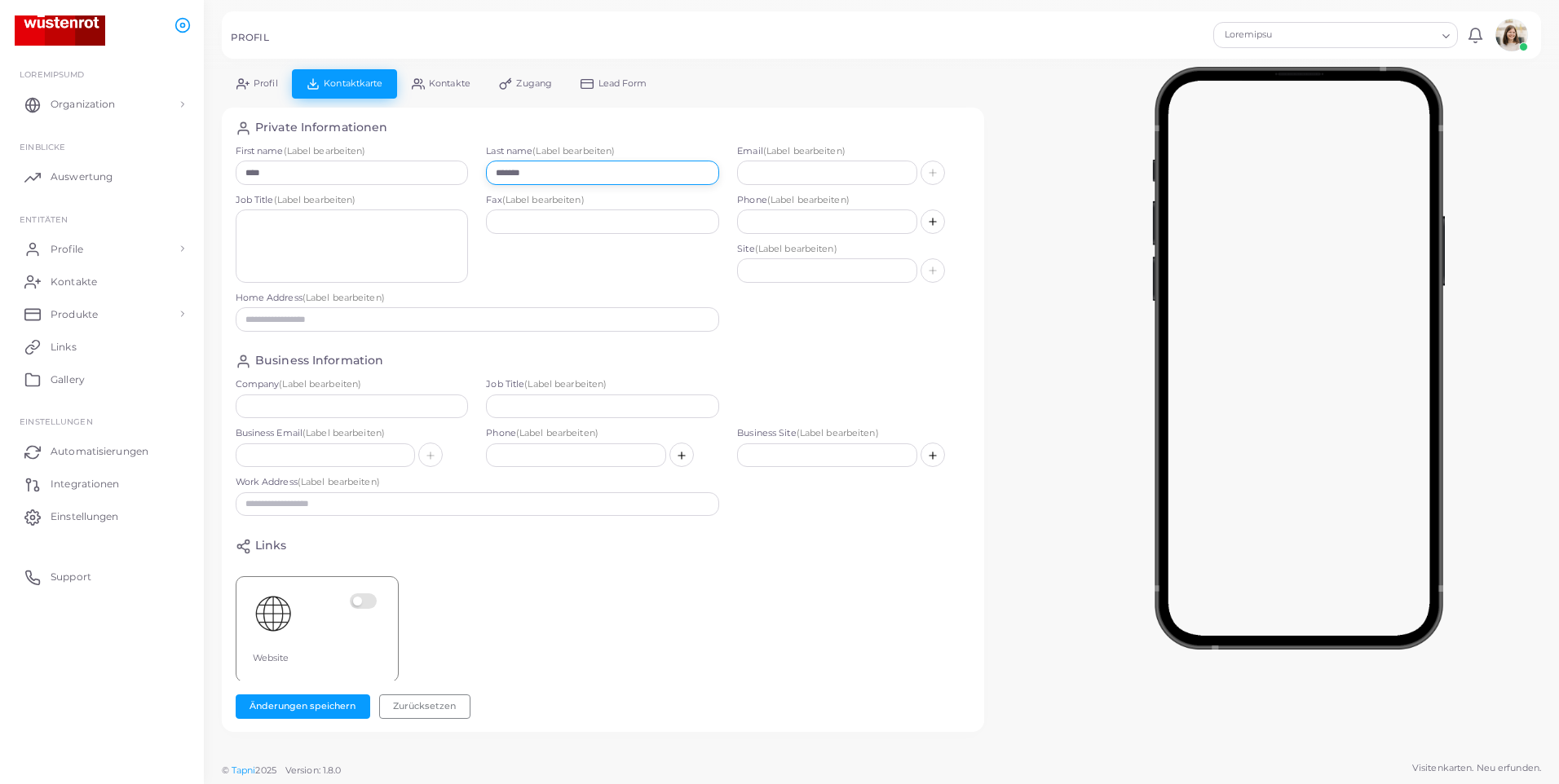 type on "*******" 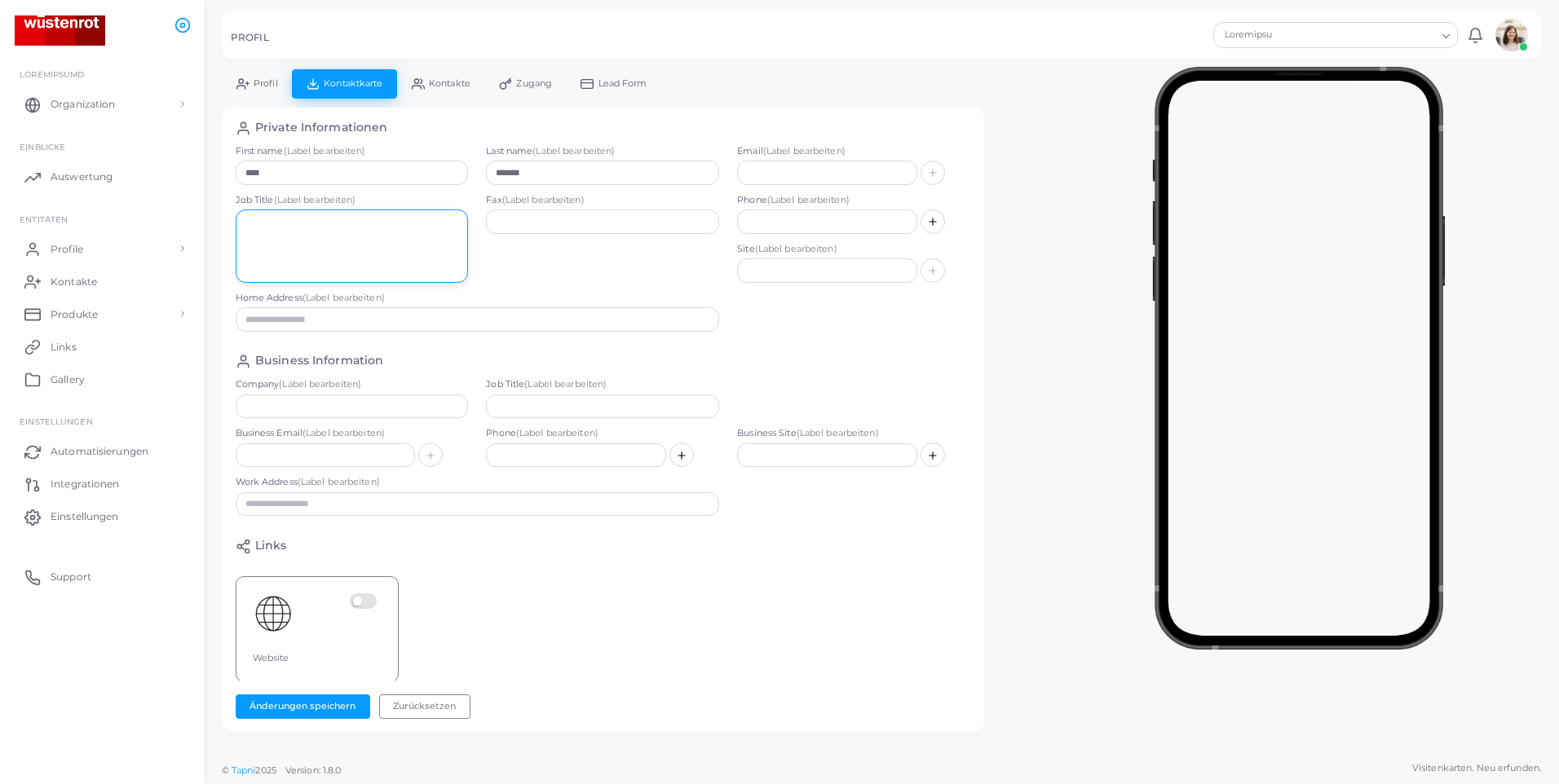 click at bounding box center [352, 246] 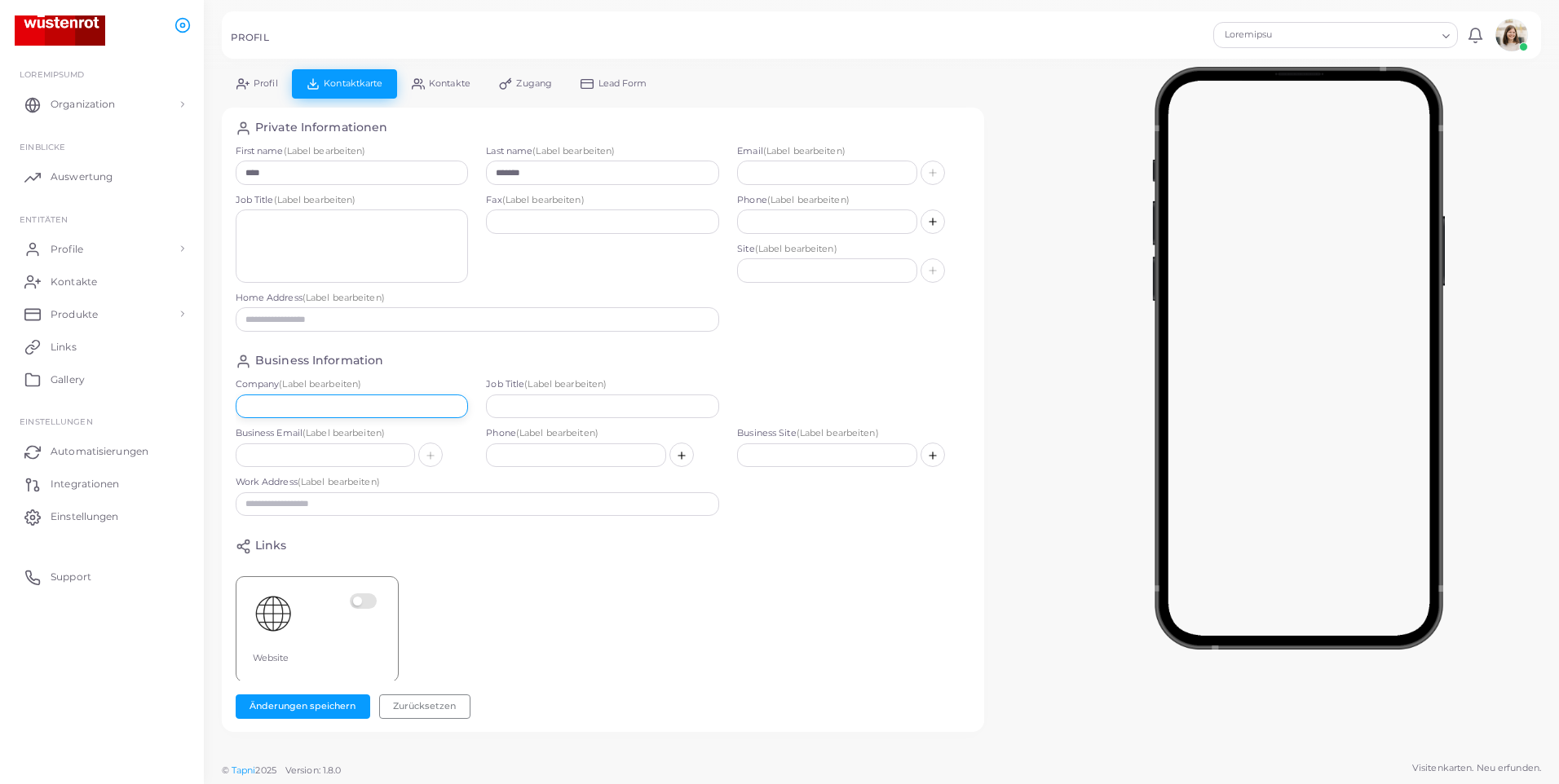 click at bounding box center (352, 407) 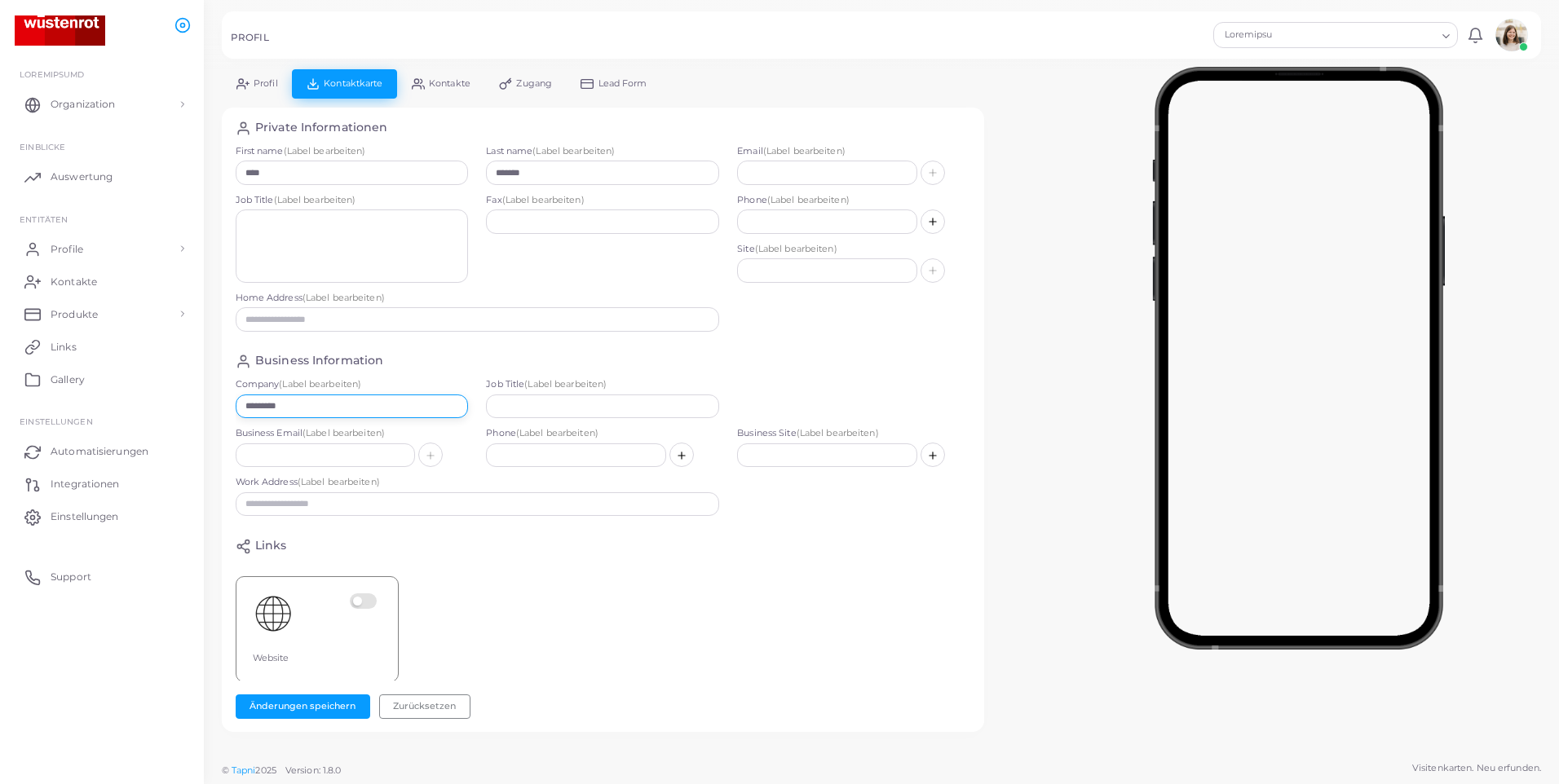 type on "*********" 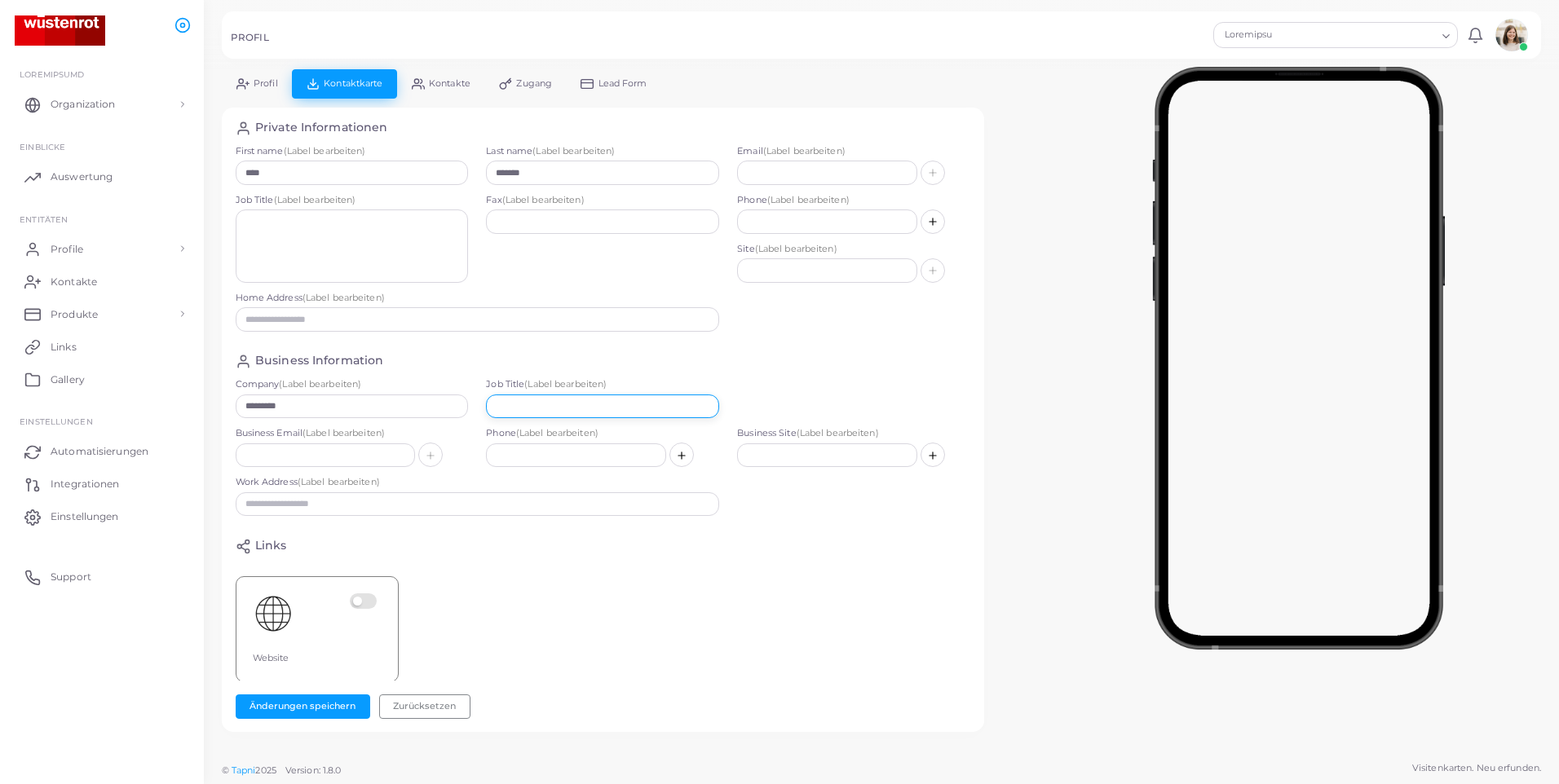 click at bounding box center (603, 407) 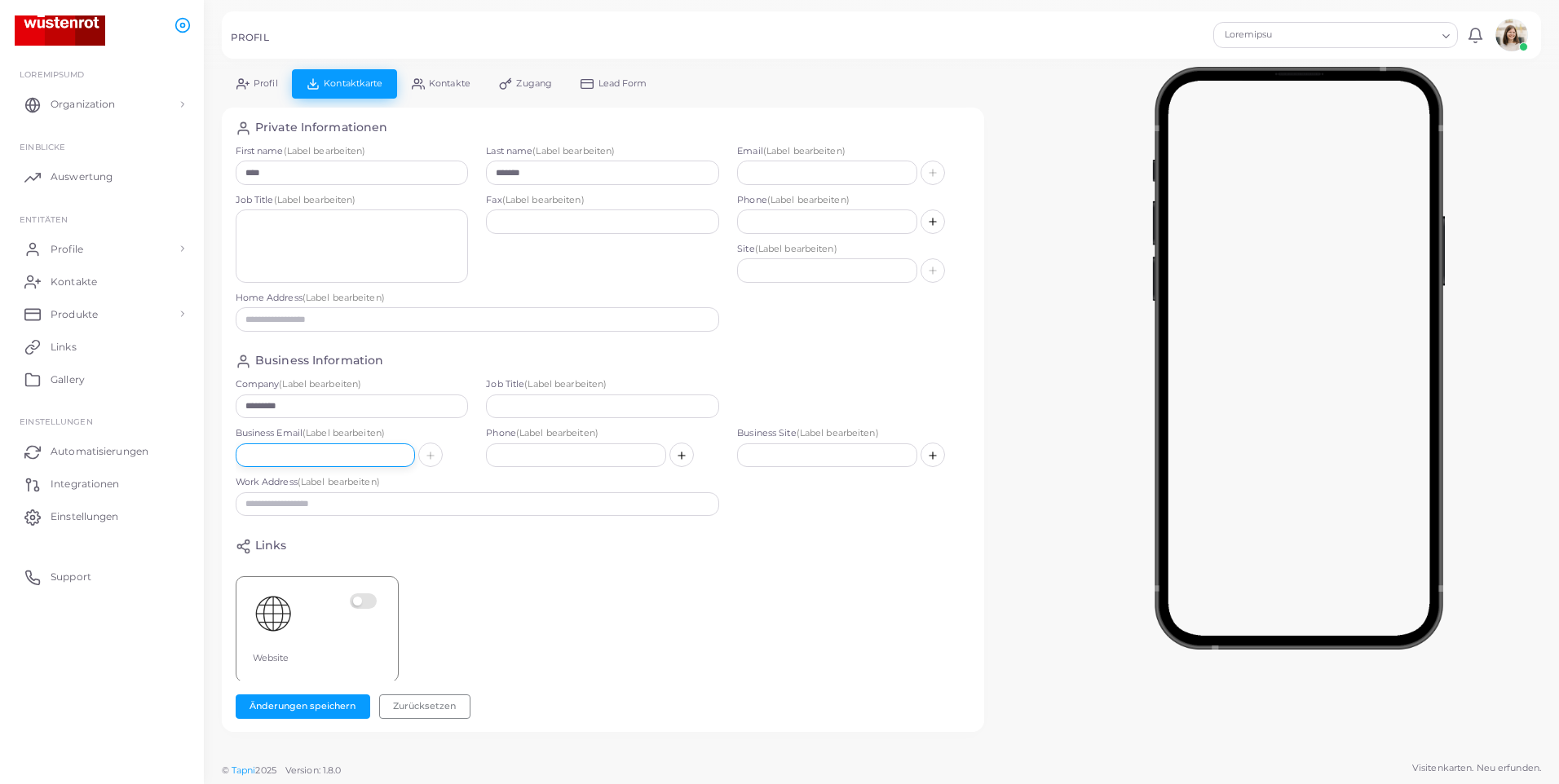 click at bounding box center [325, 456] 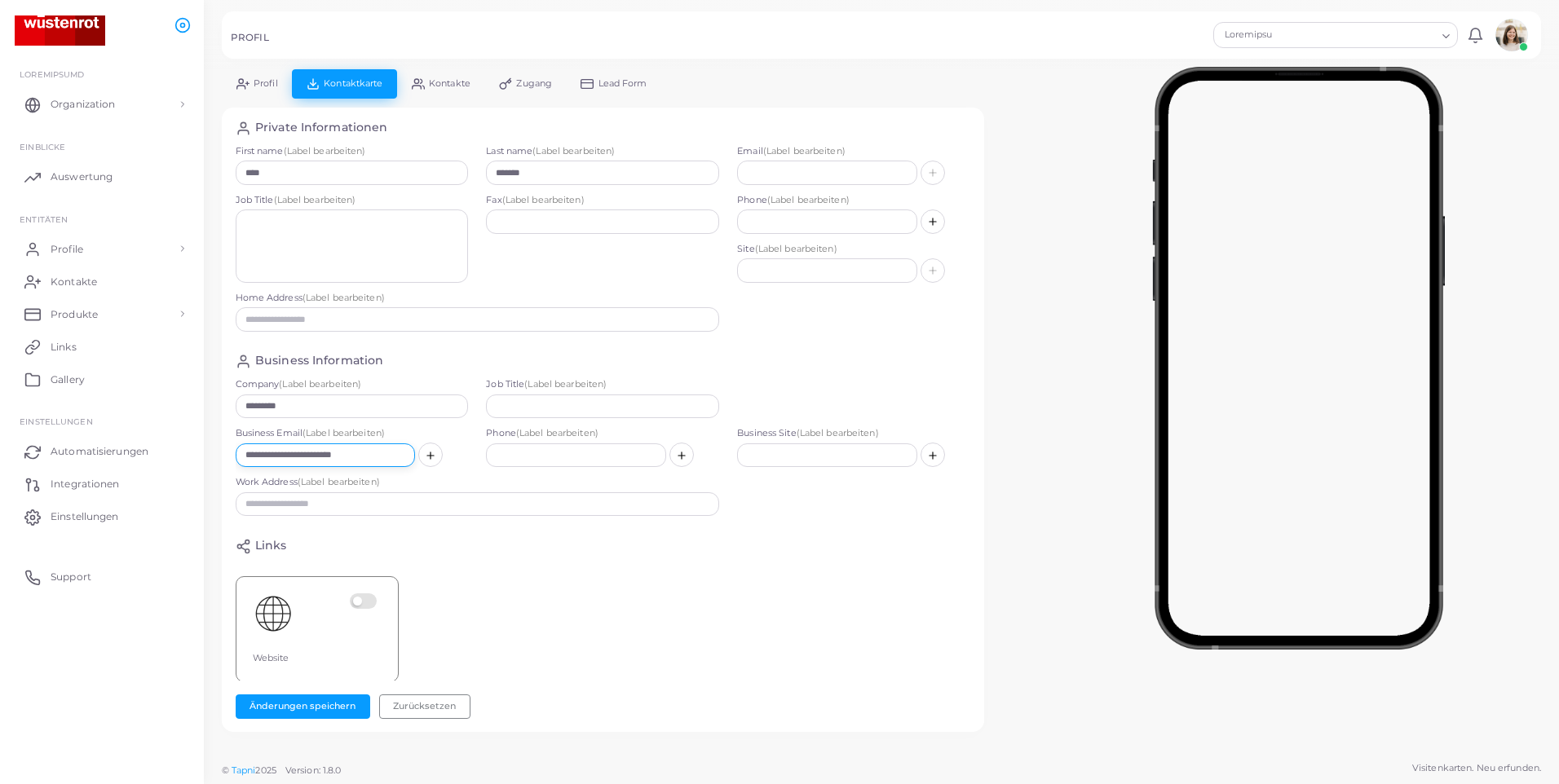 type on "**********" 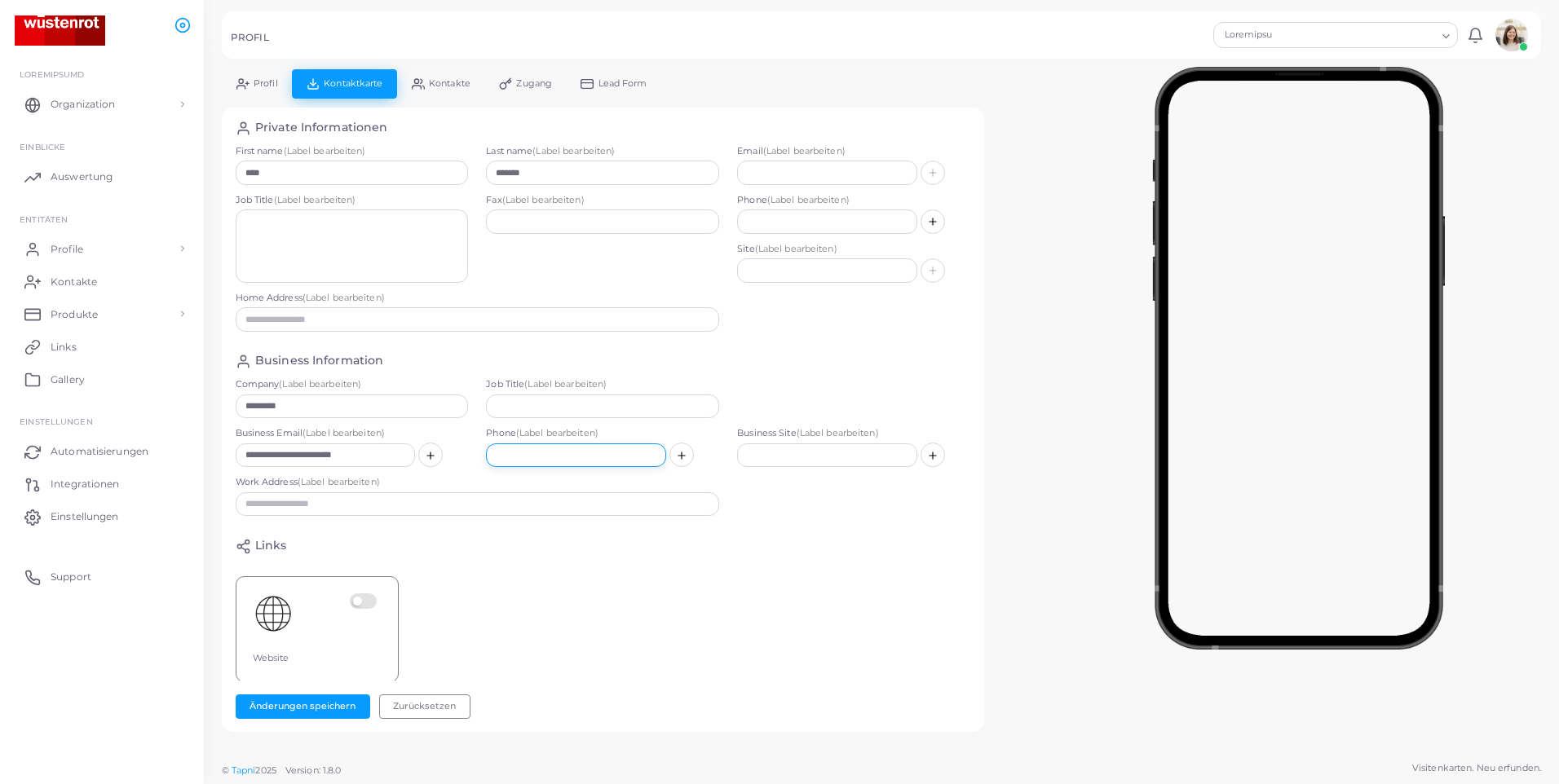 click at bounding box center (576, 456) 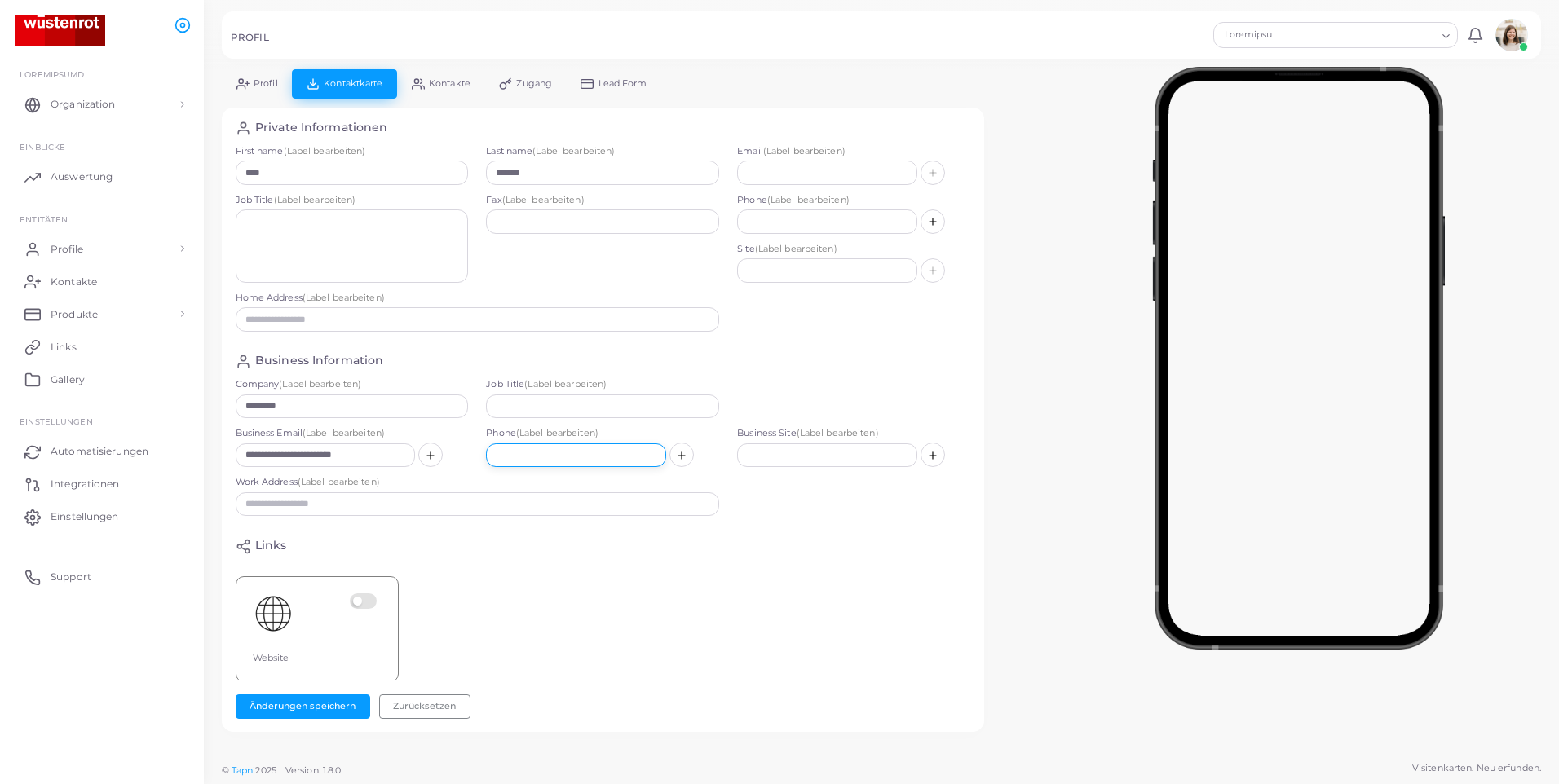 click at bounding box center (576, 456) 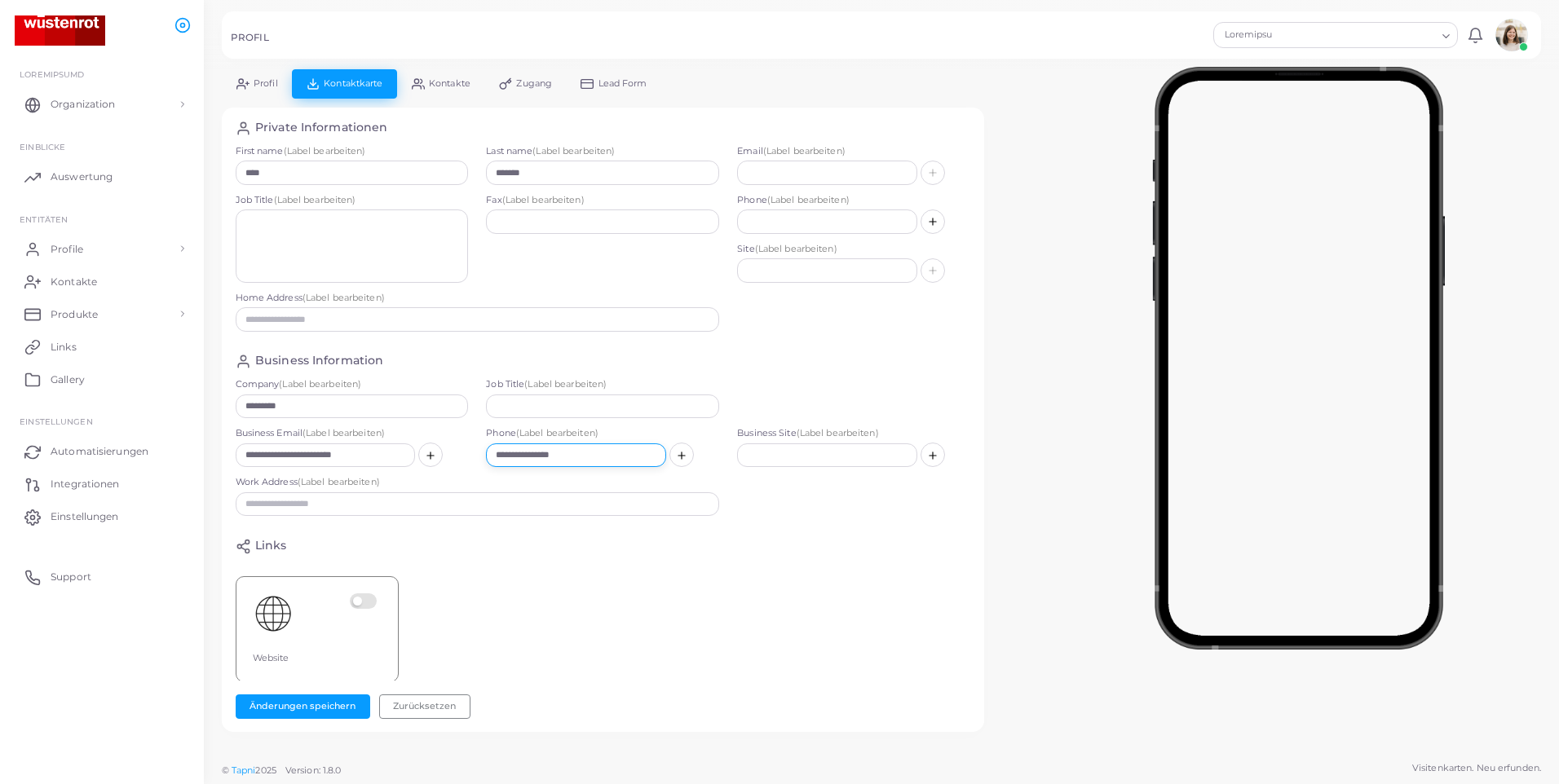 type on "**********" 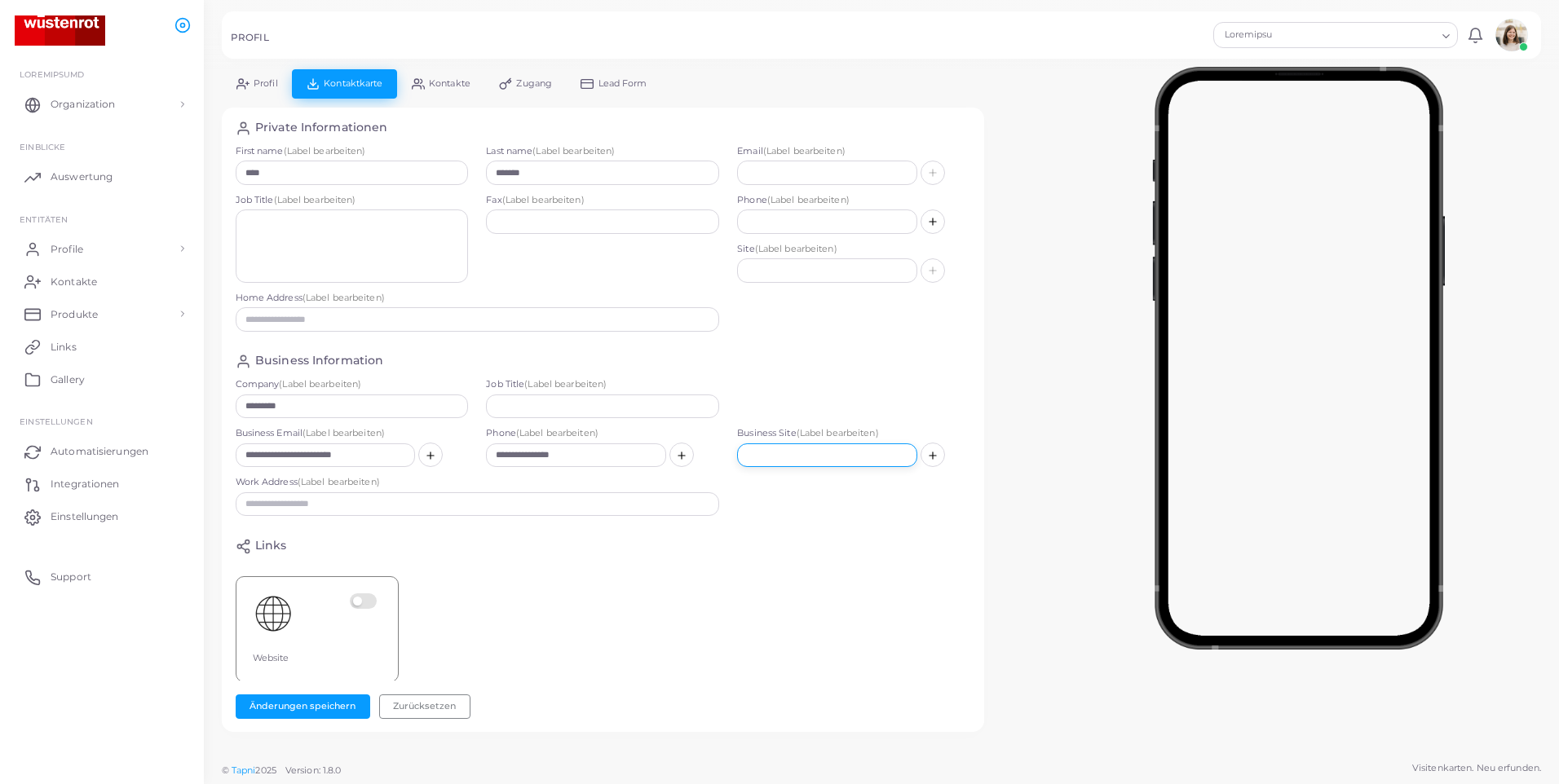 click at bounding box center [827, 456] 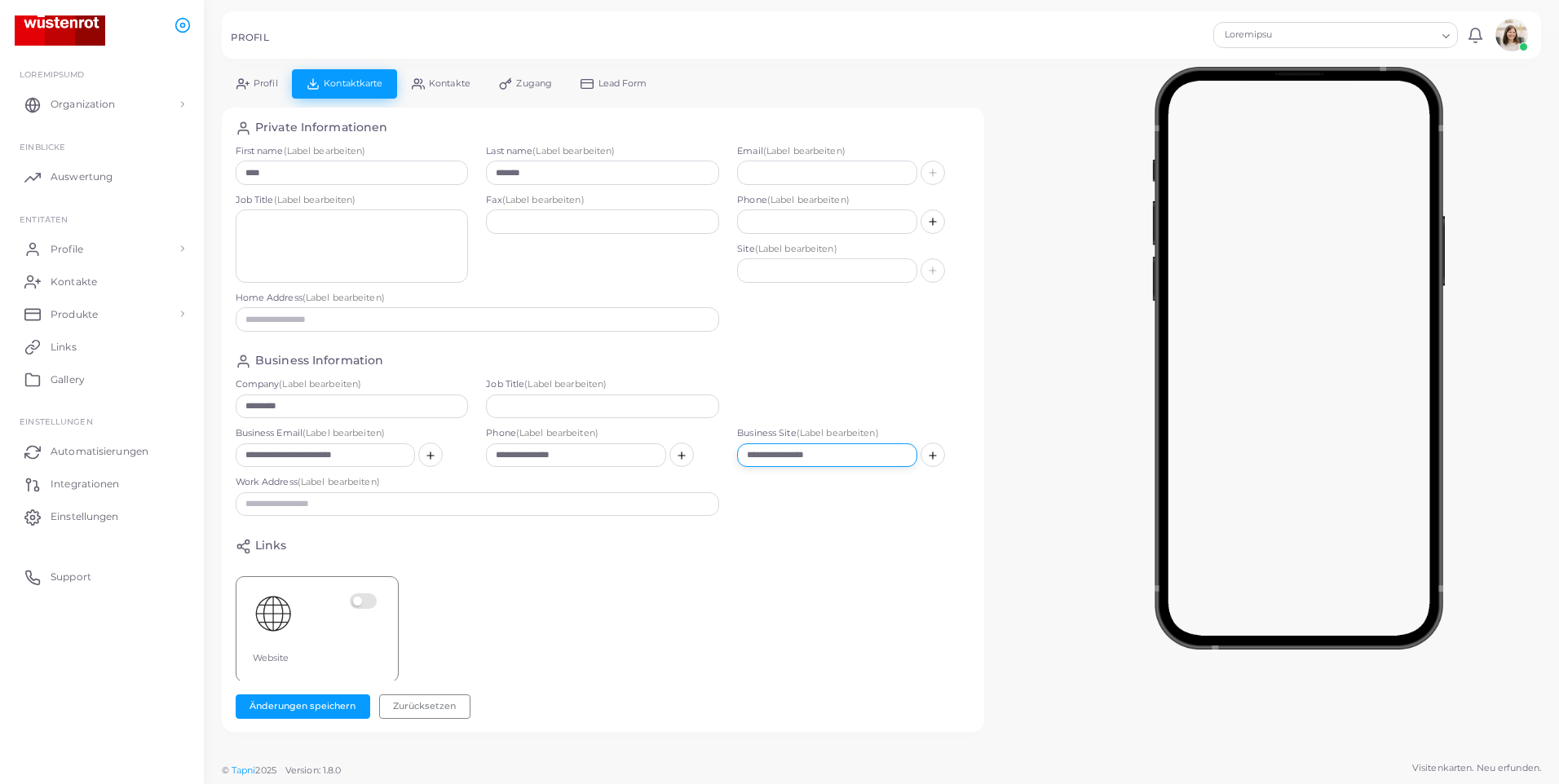 type on "**********" 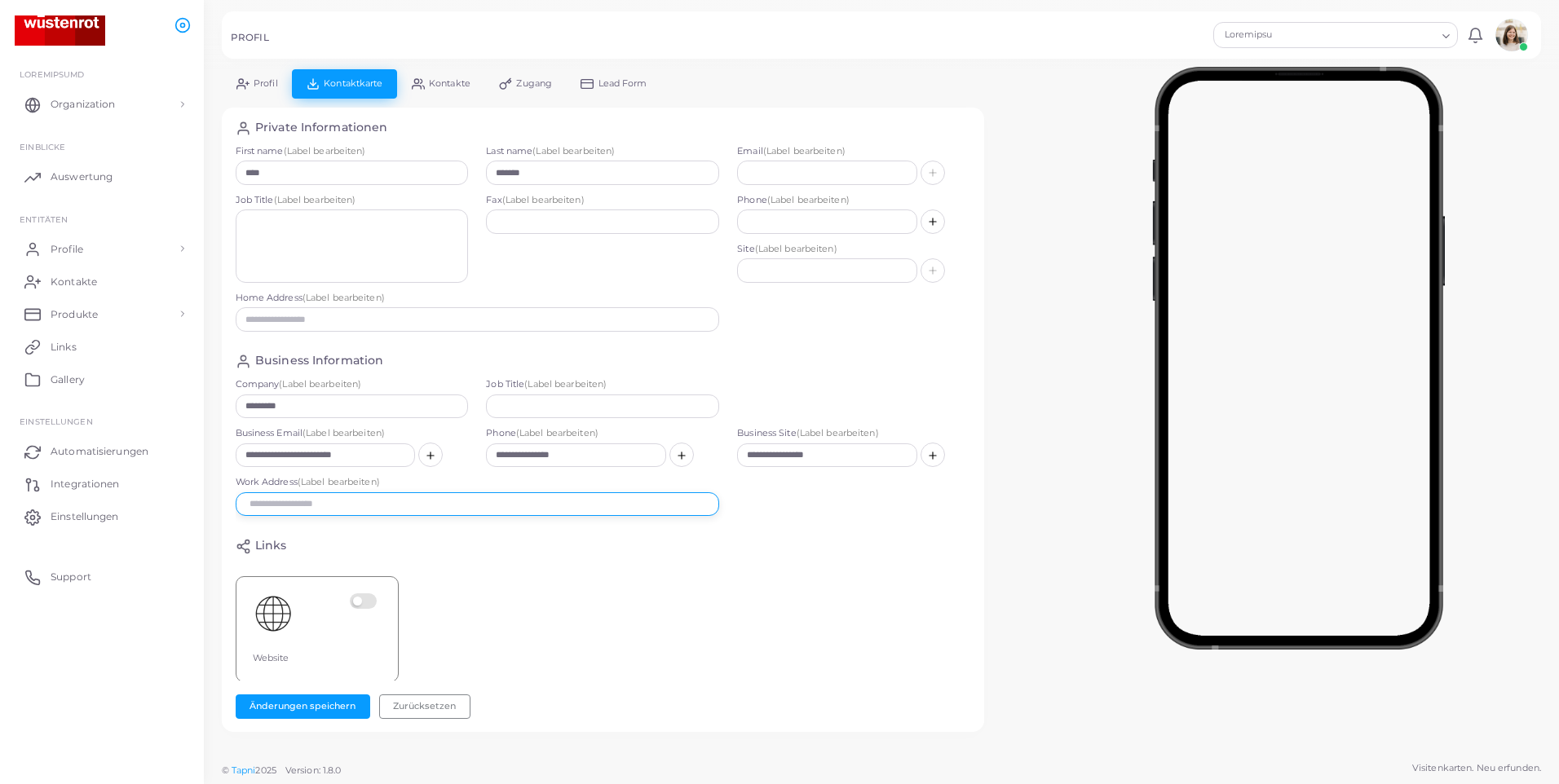 click at bounding box center (478, 504) 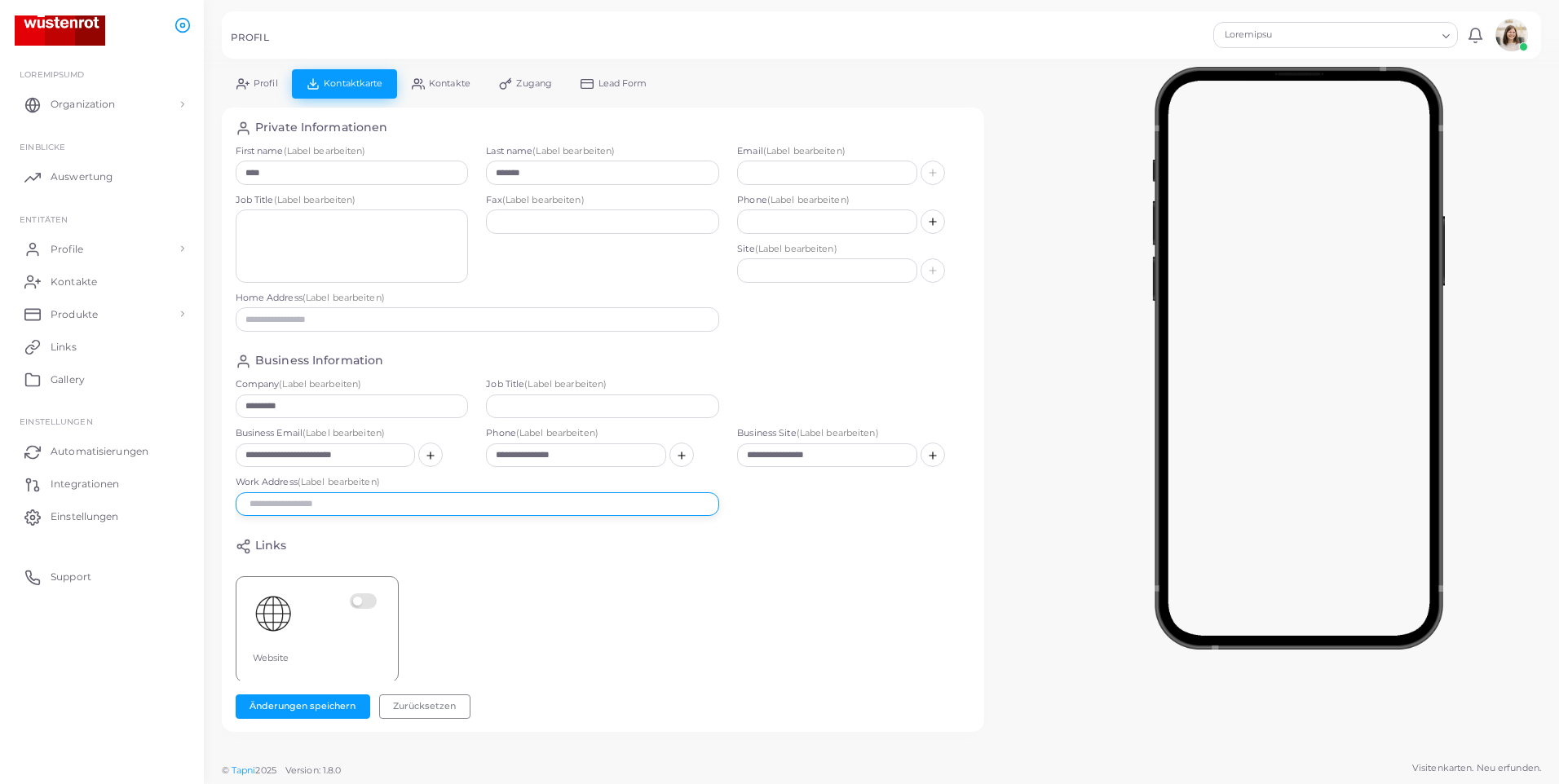 click at bounding box center [478, 504] 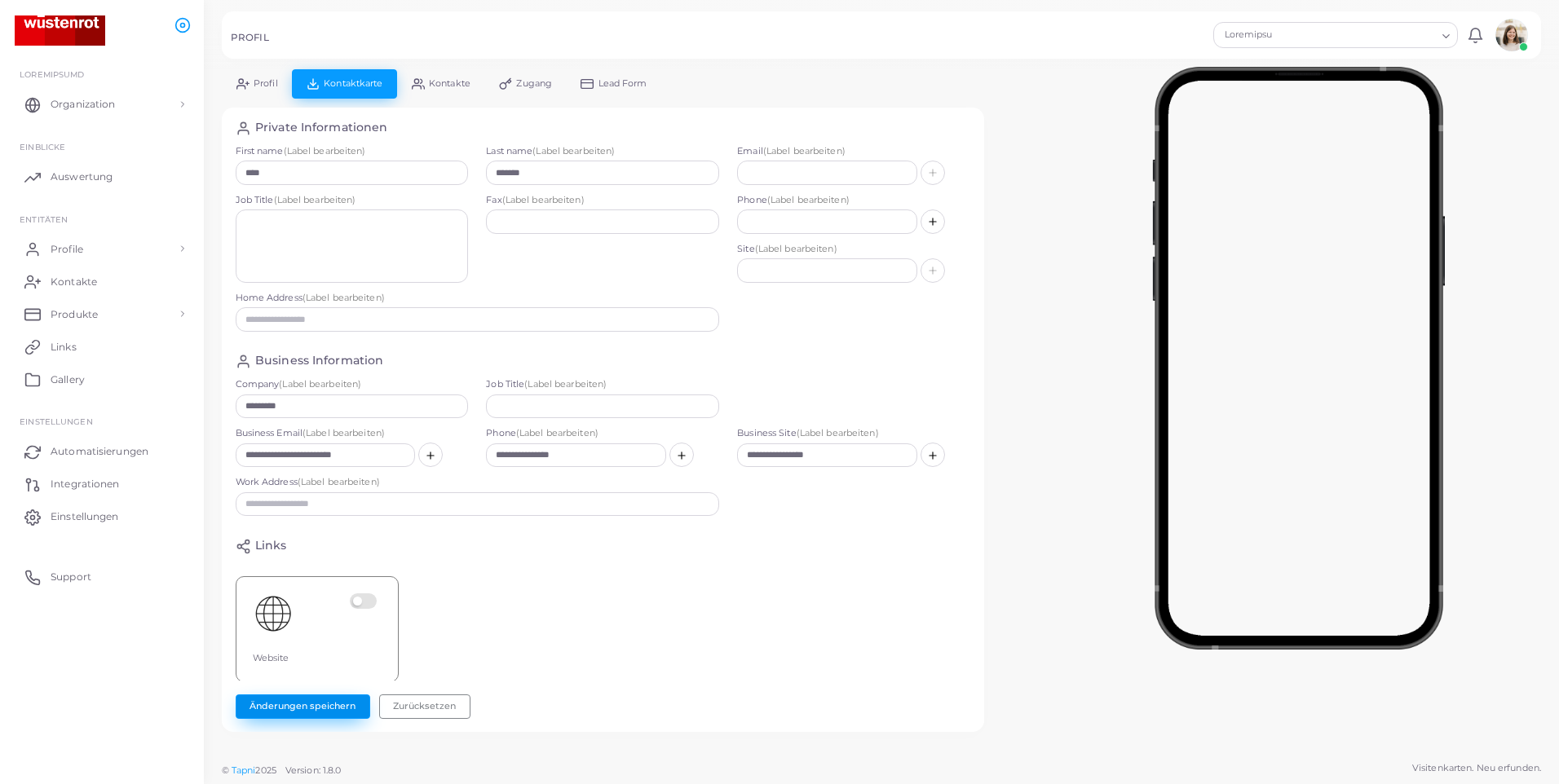 click on "Änderungen speichern" at bounding box center (303, 707) 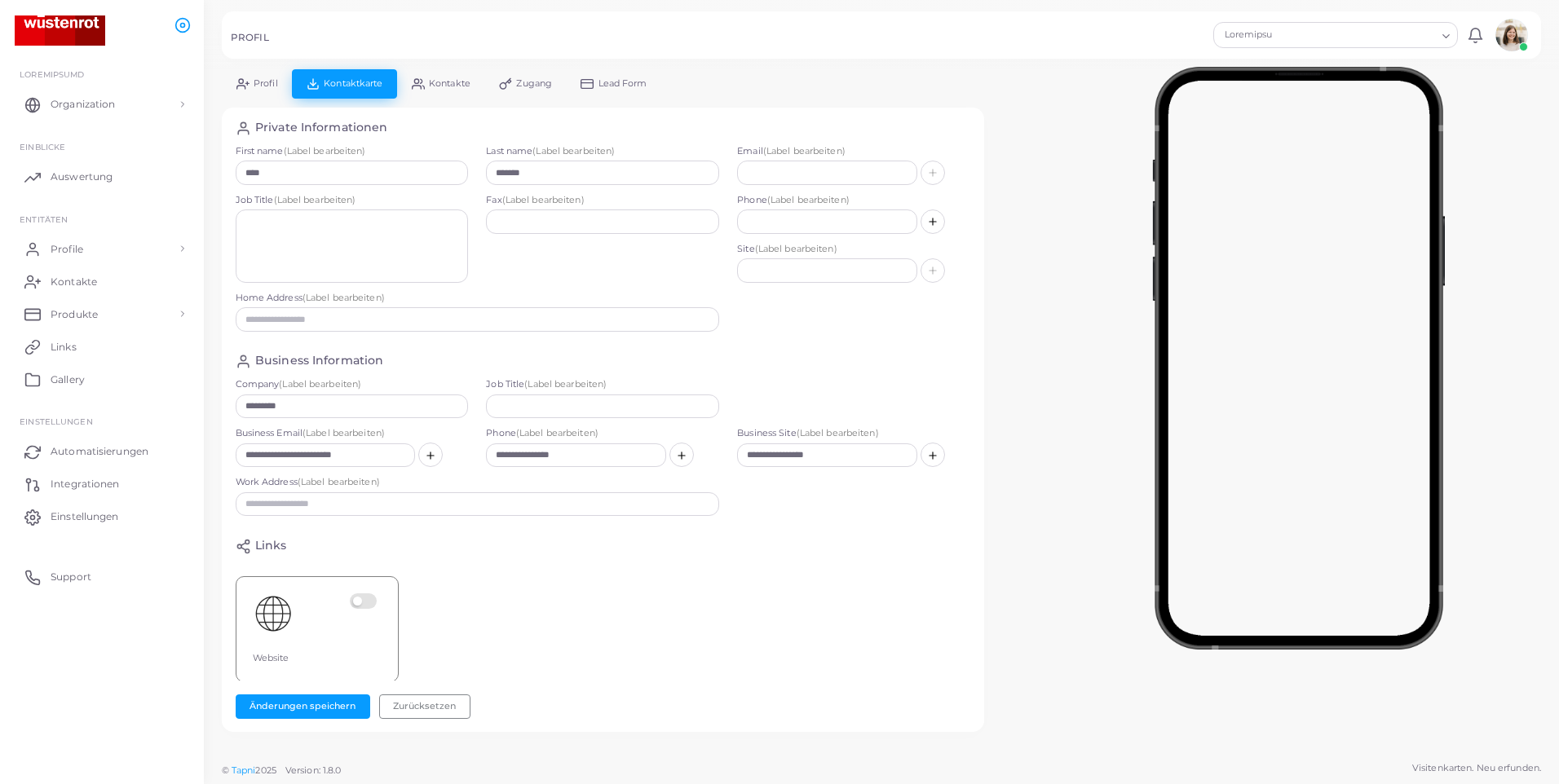 click on "Profil" at bounding box center [257, 83] 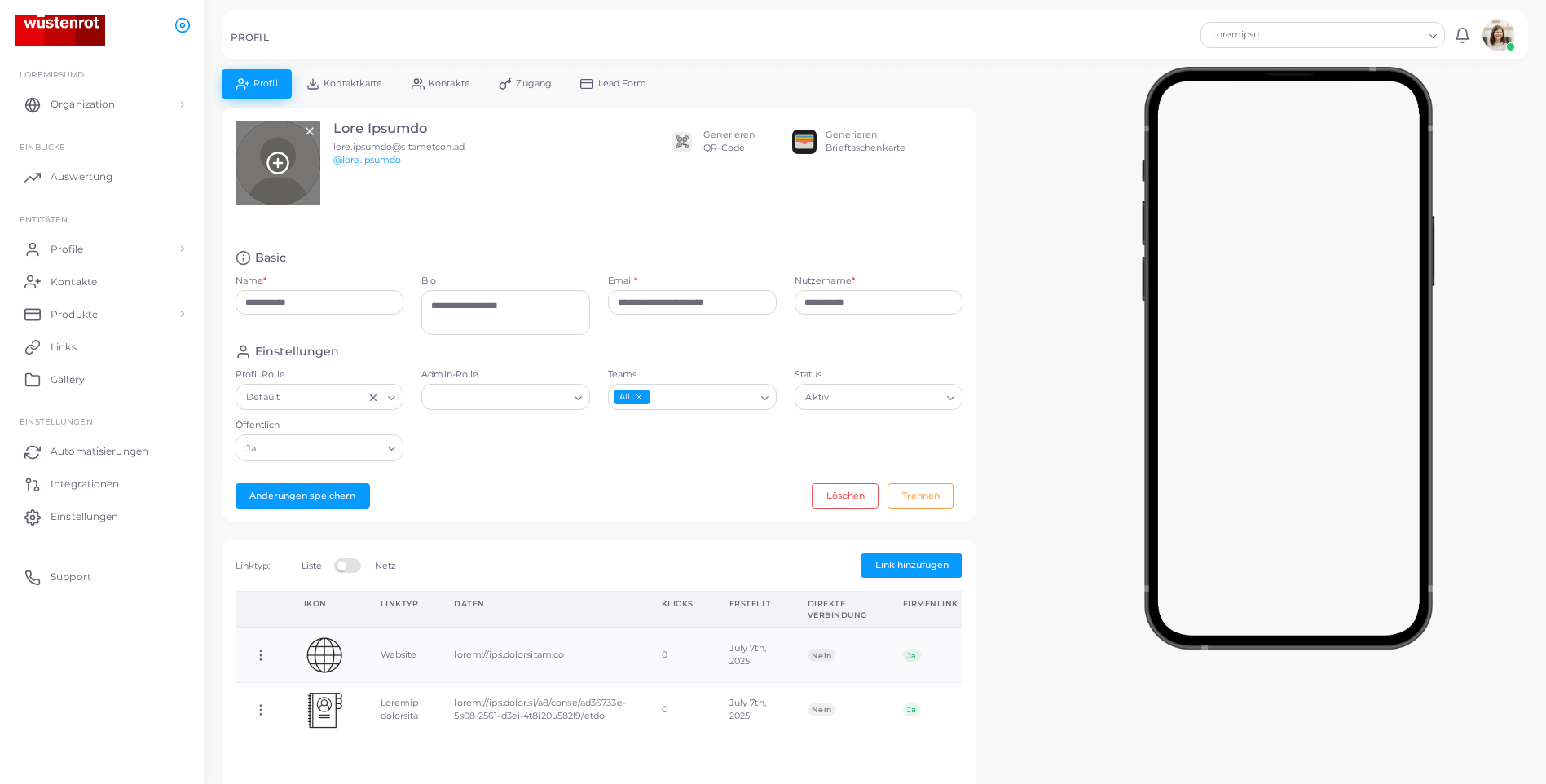 click at bounding box center [278, 163] 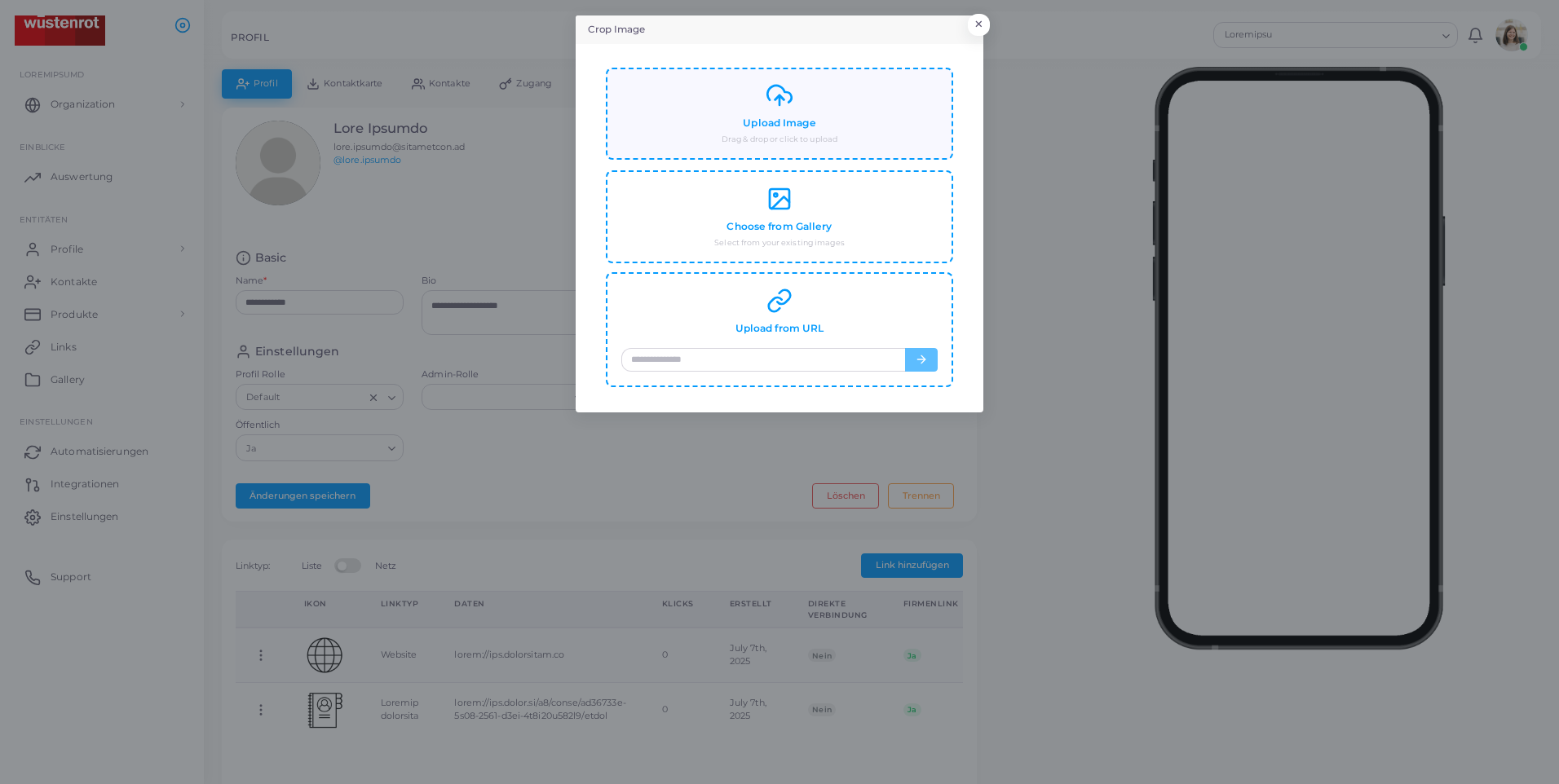 click on "Upload Image Drag & drop or click to upload" at bounding box center [780, 113] 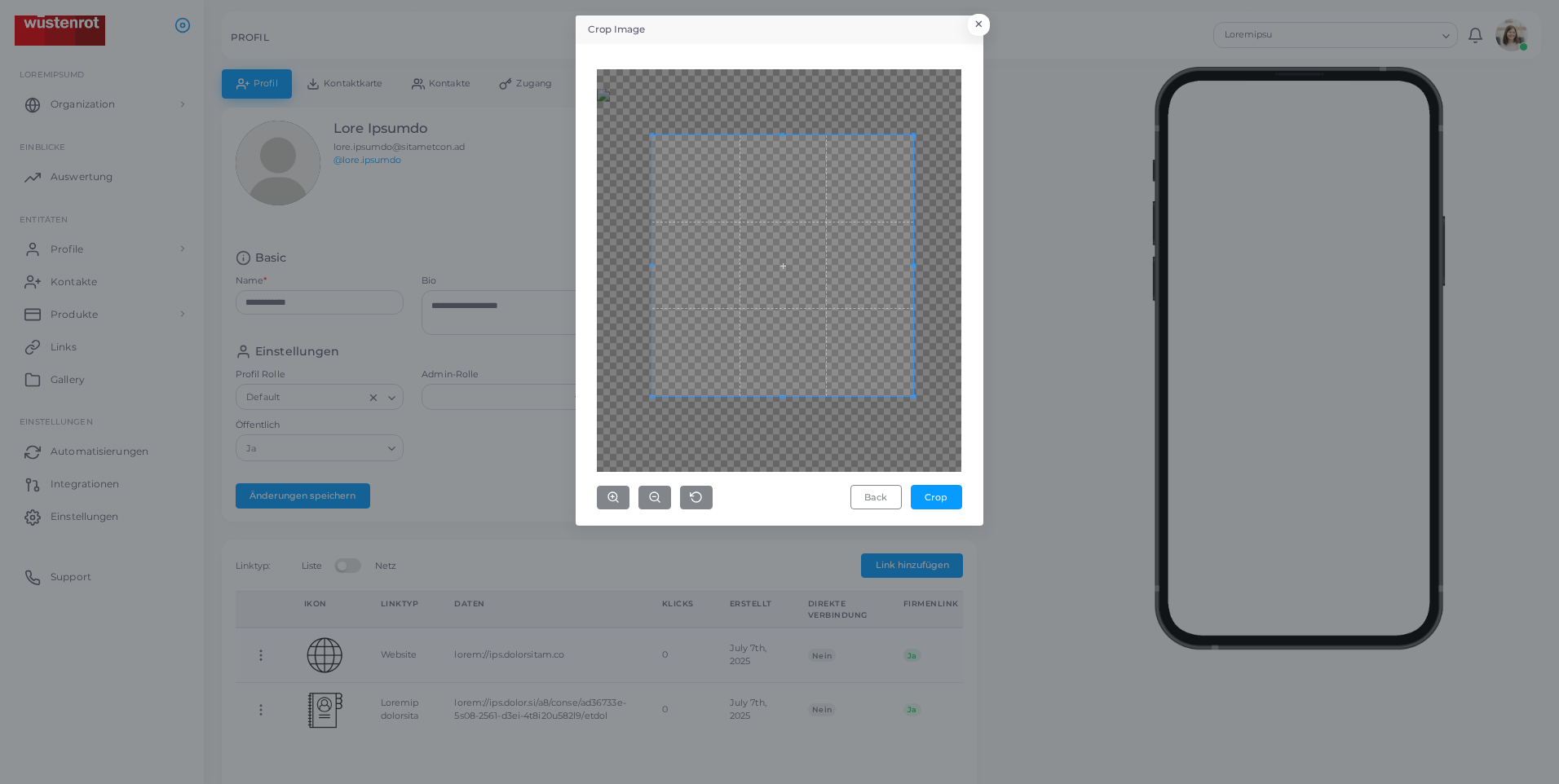 click at bounding box center [783, 266] 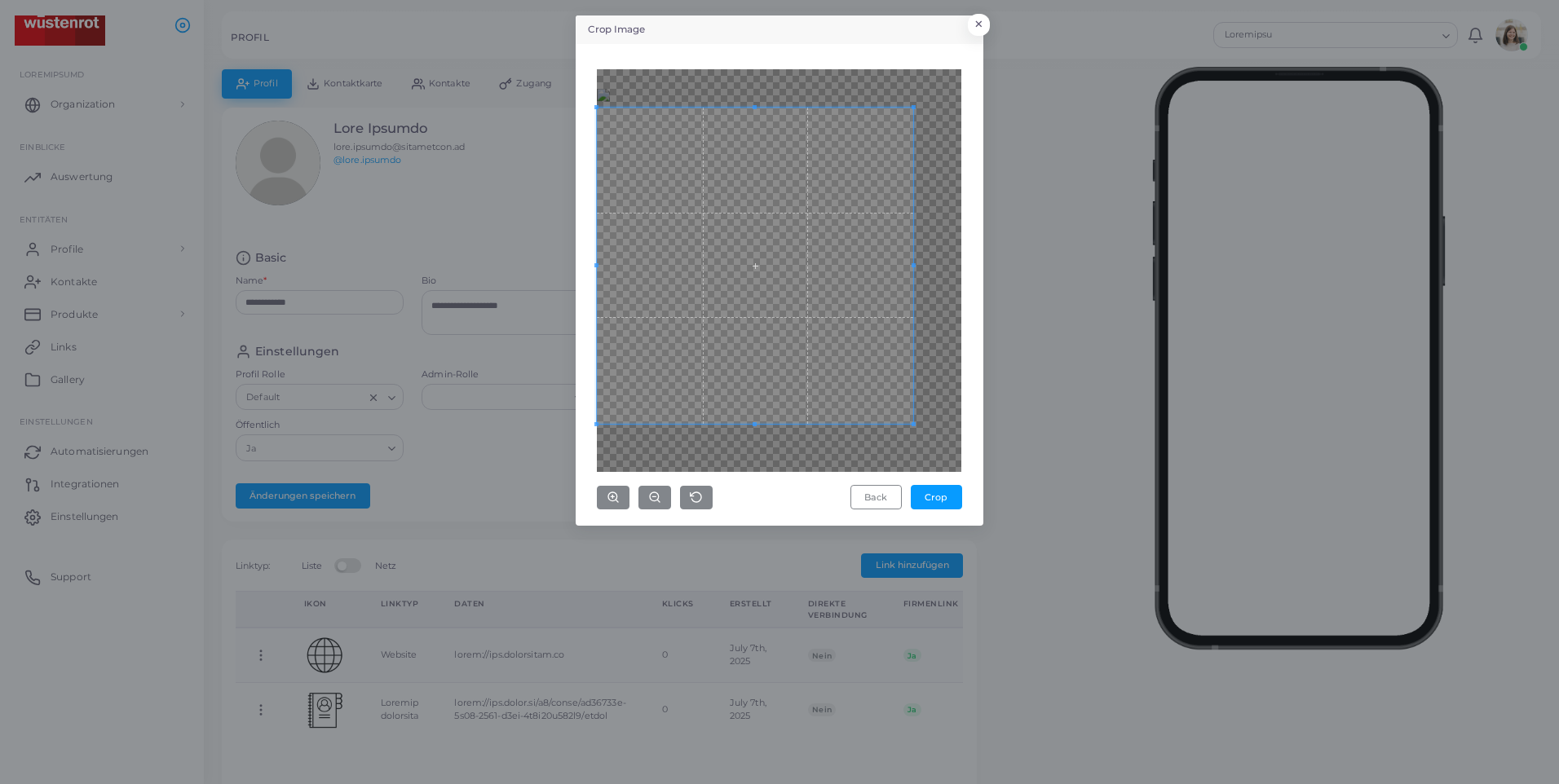 click on "Crop Image ×  Back   Crop" at bounding box center (780, 392) 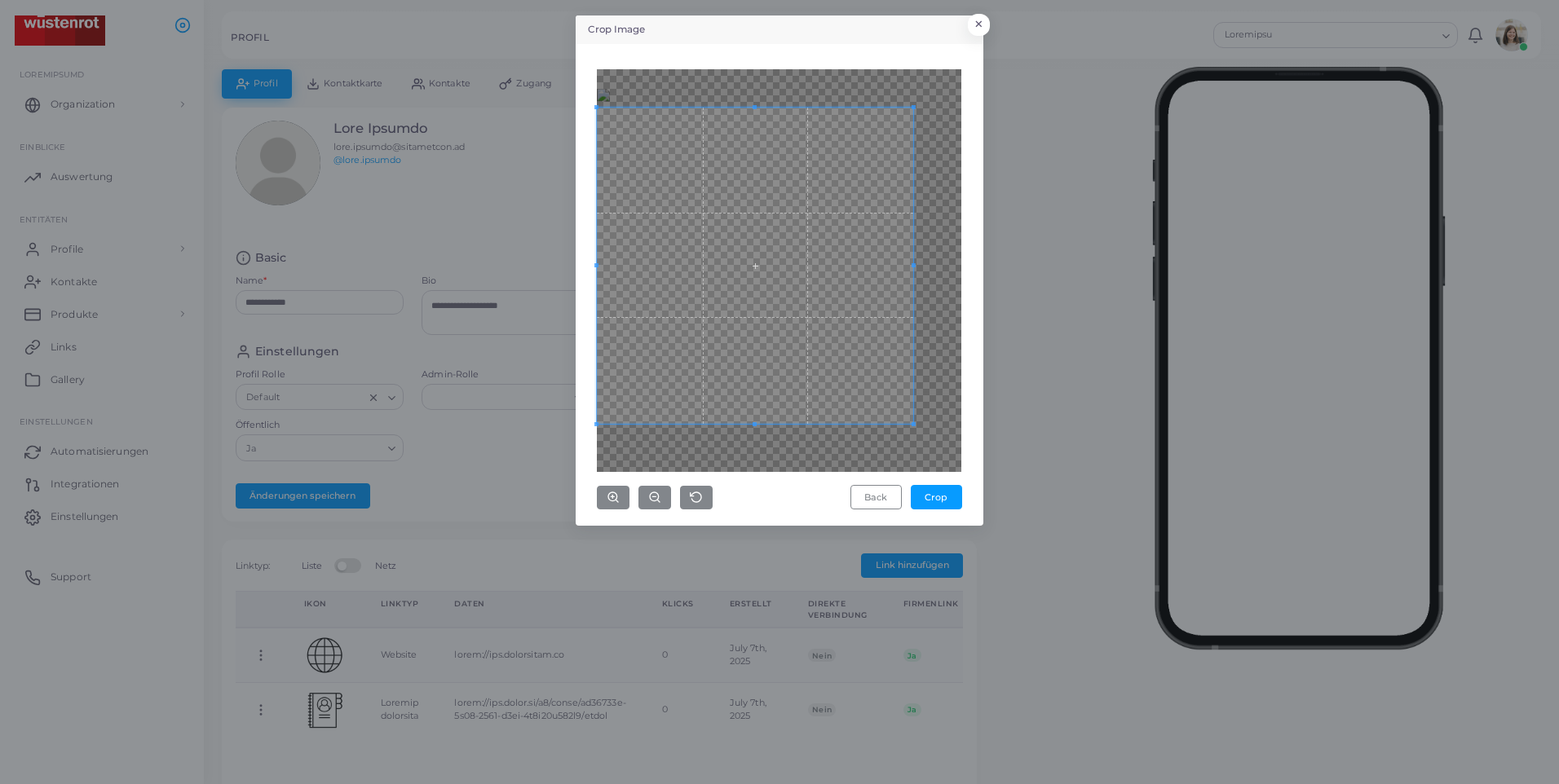 click on "Back   Crop" at bounding box center [780, 284] 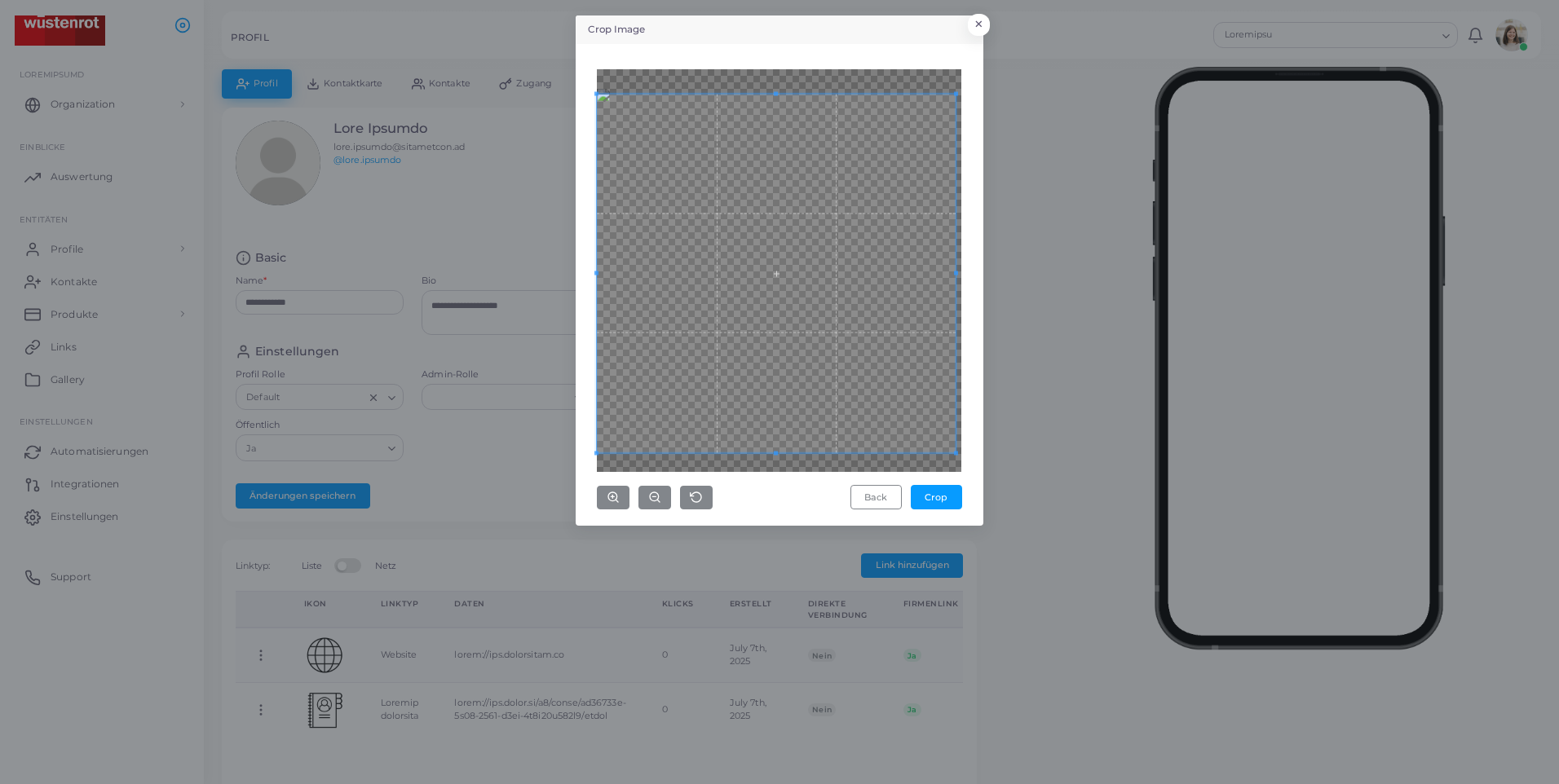 click on "Crop Image ×  Back   Crop" at bounding box center (780, 392) 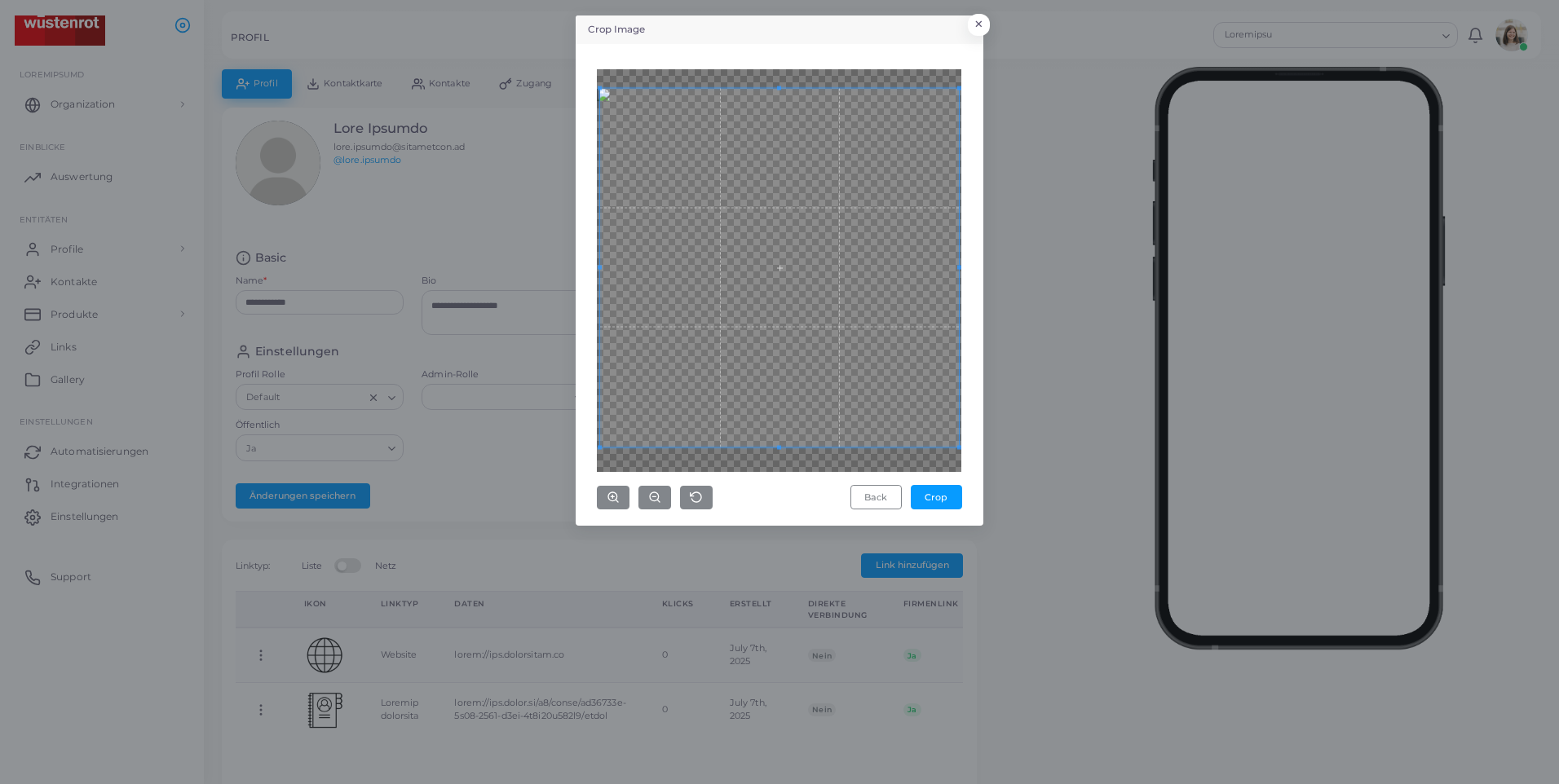 click at bounding box center [780, 267] 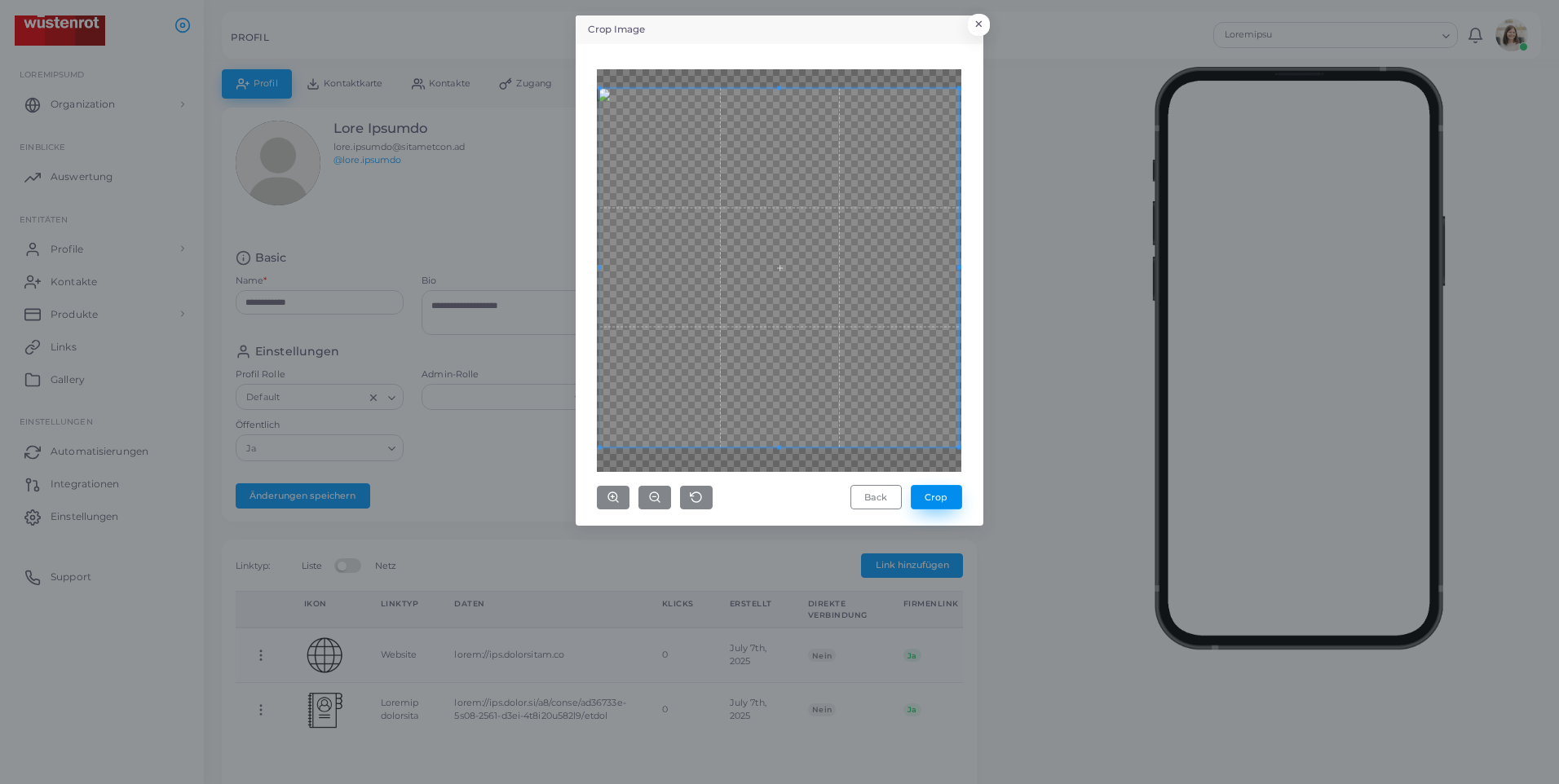 click on "Crop" at bounding box center (936, 497) 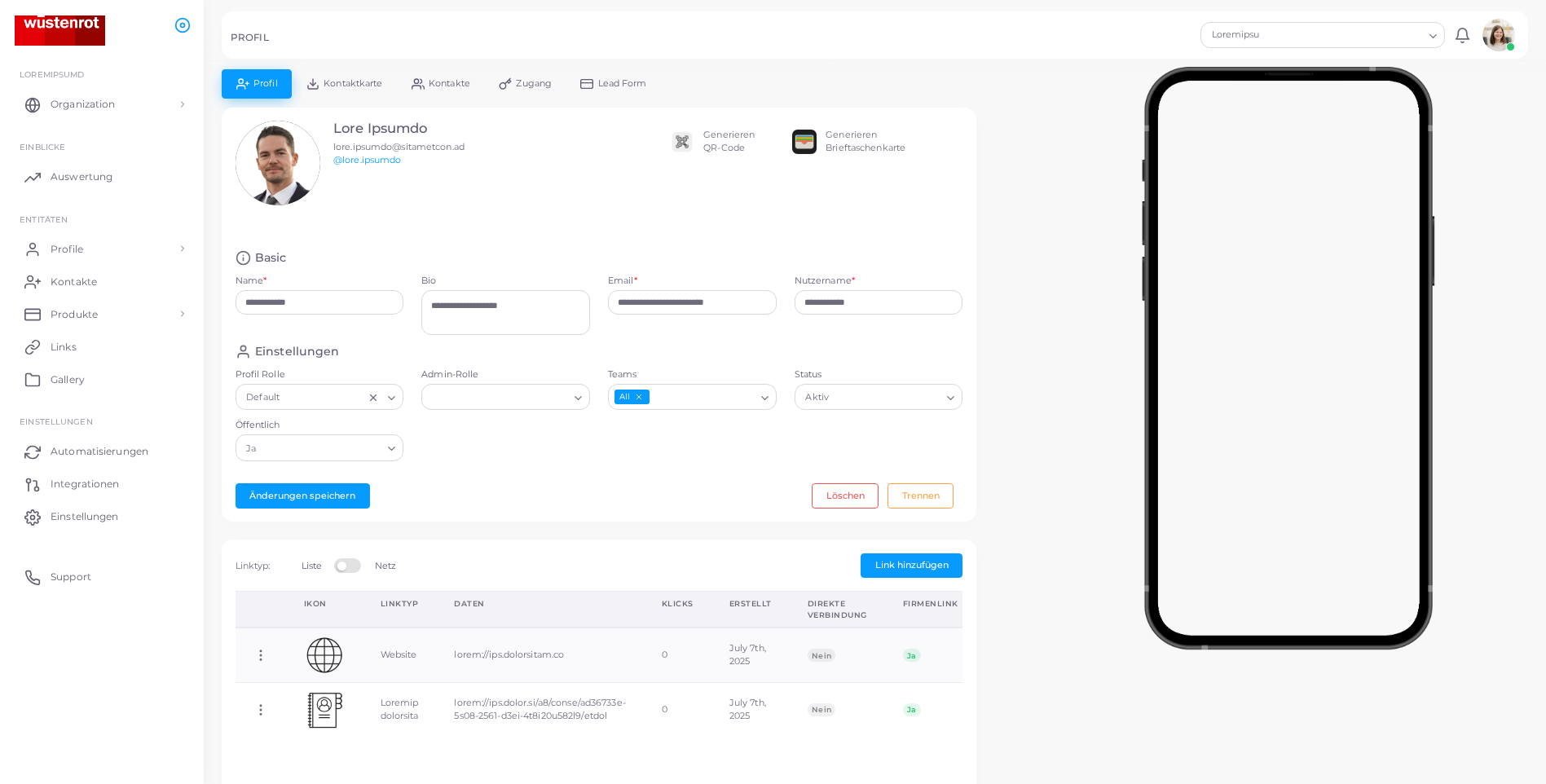 click on "**********" at bounding box center [599, 315] 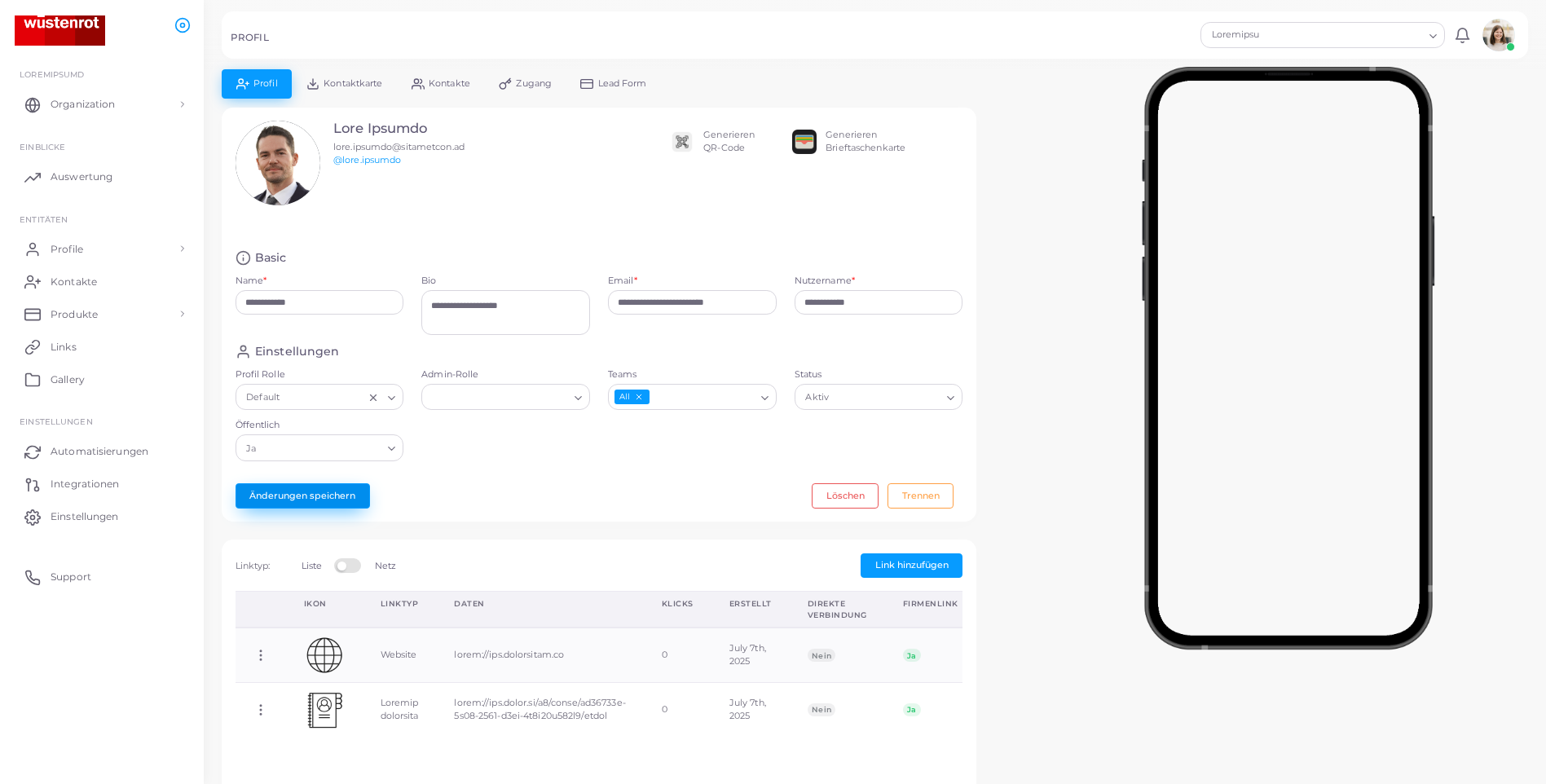 click on "Änderungen speichern" at bounding box center (302, 496) 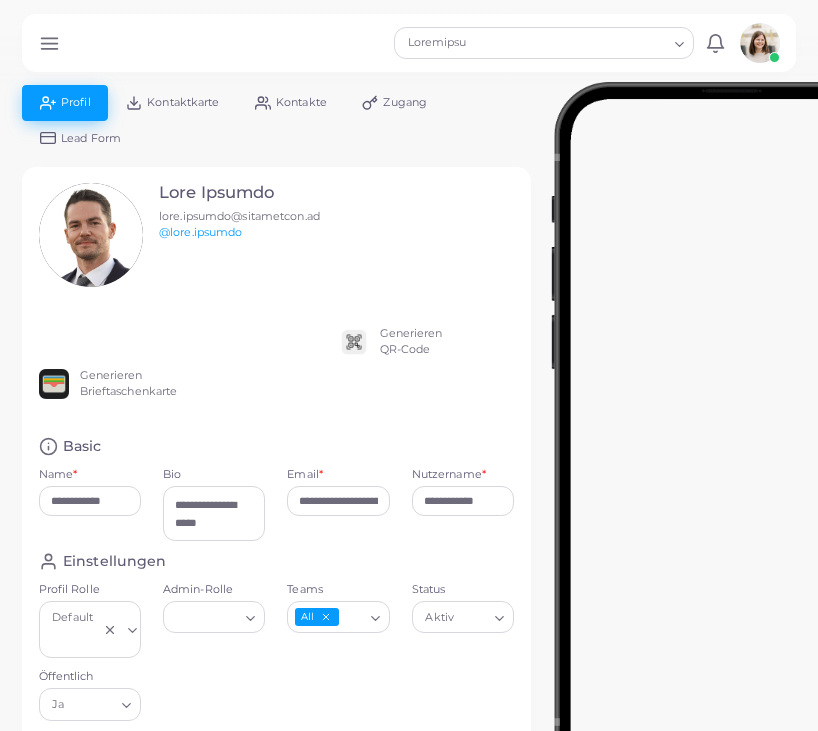 click on "Kontaktkarte" at bounding box center (183, 102) 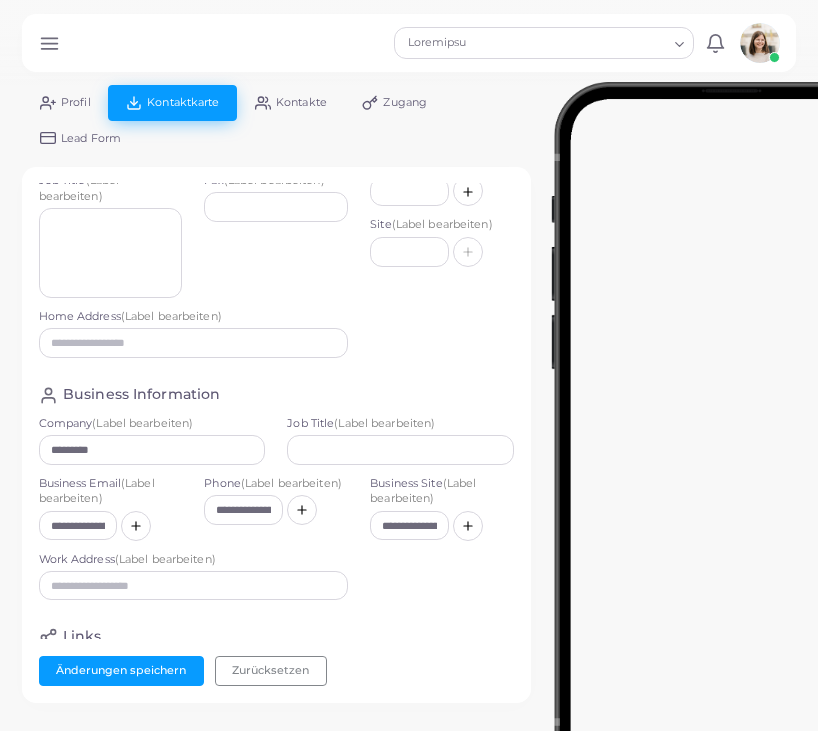 scroll, scrollTop: 300, scrollLeft: 0, axis: vertical 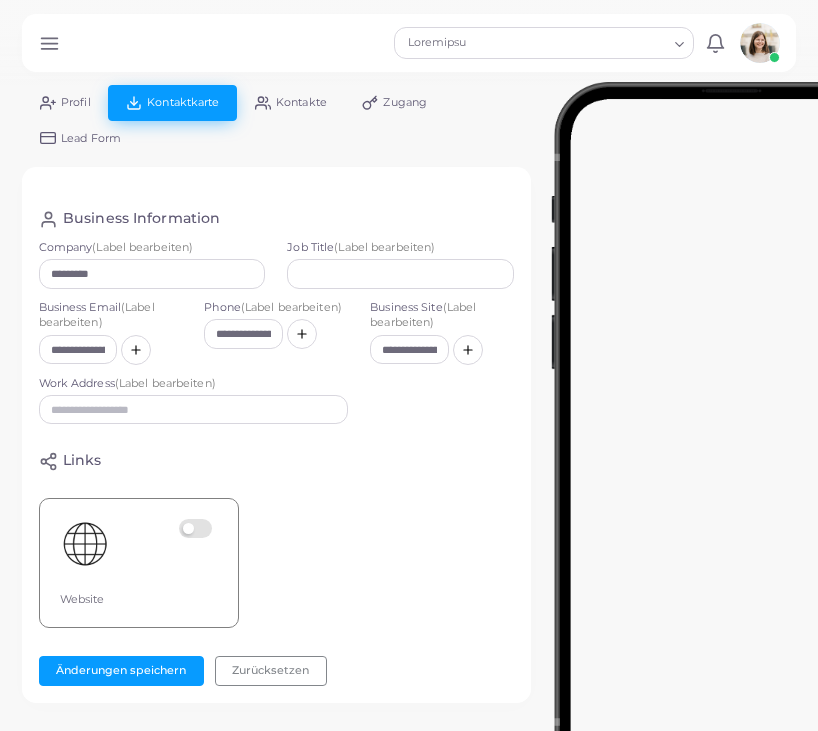 click on "Lore Ipsumdo  (Sitam consectetu)" at bounding box center [194, 400] 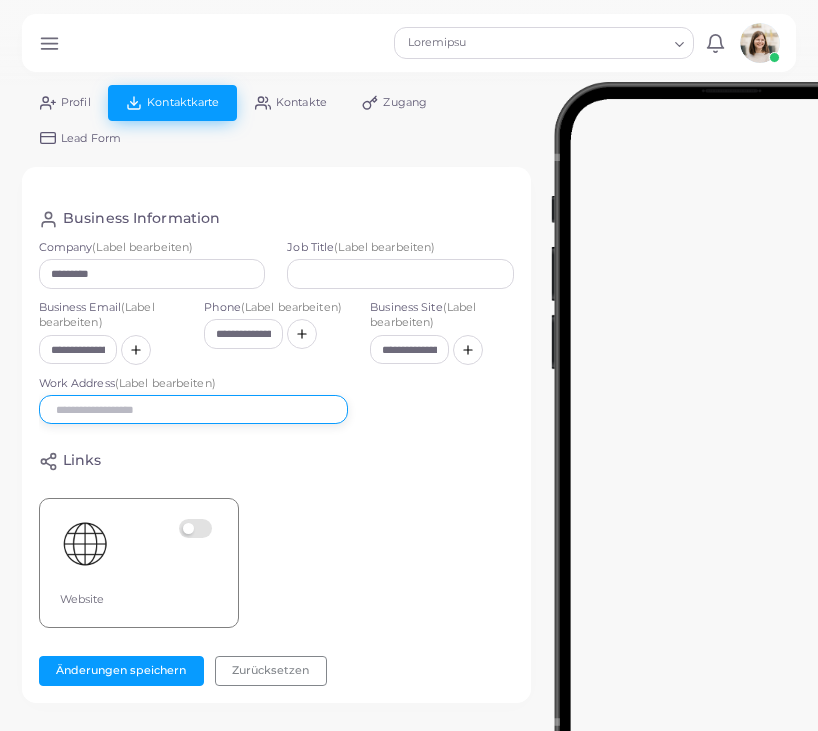 click at bounding box center (194, 410) 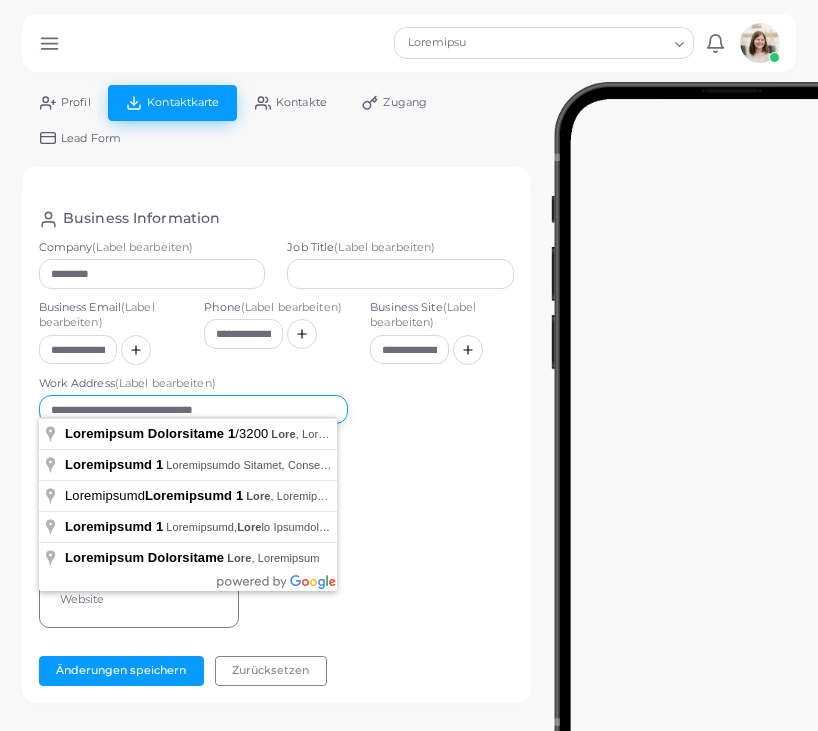 type on "**********" 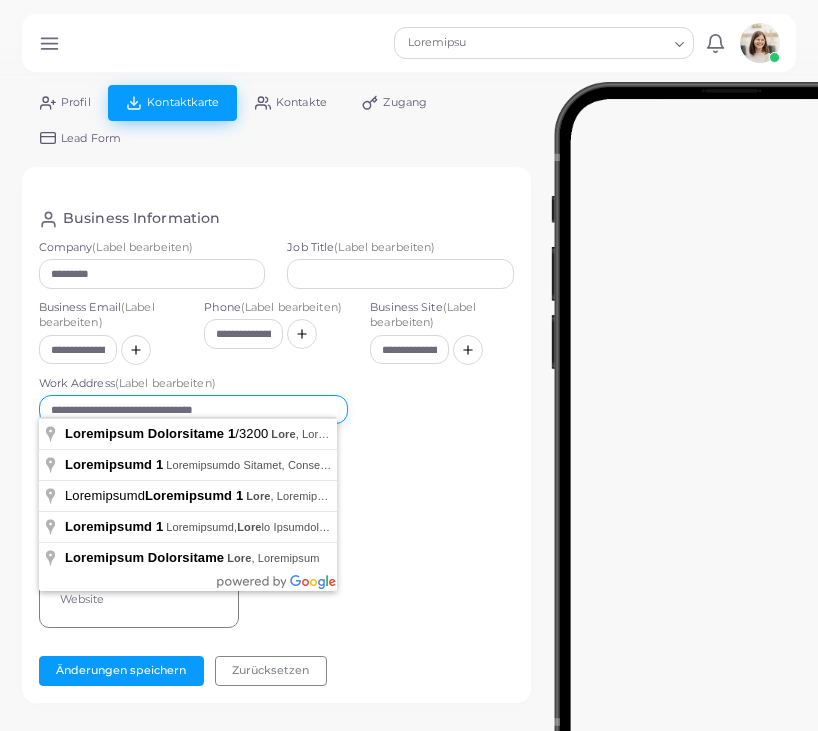 click at bounding box center [136, 350] 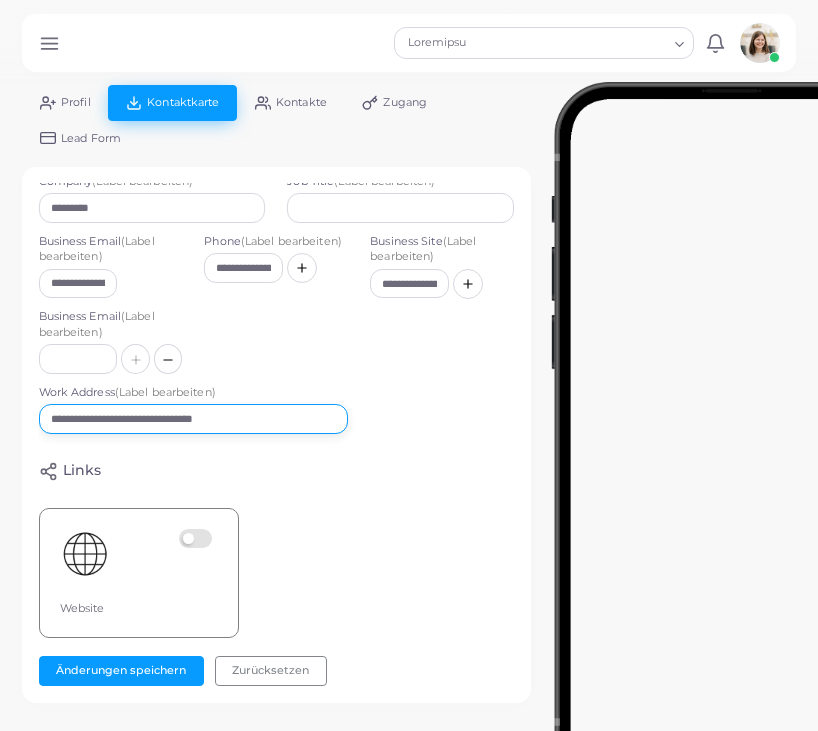 scroll, scrollTop: 384, scrollLeft: 0, axis: vertical 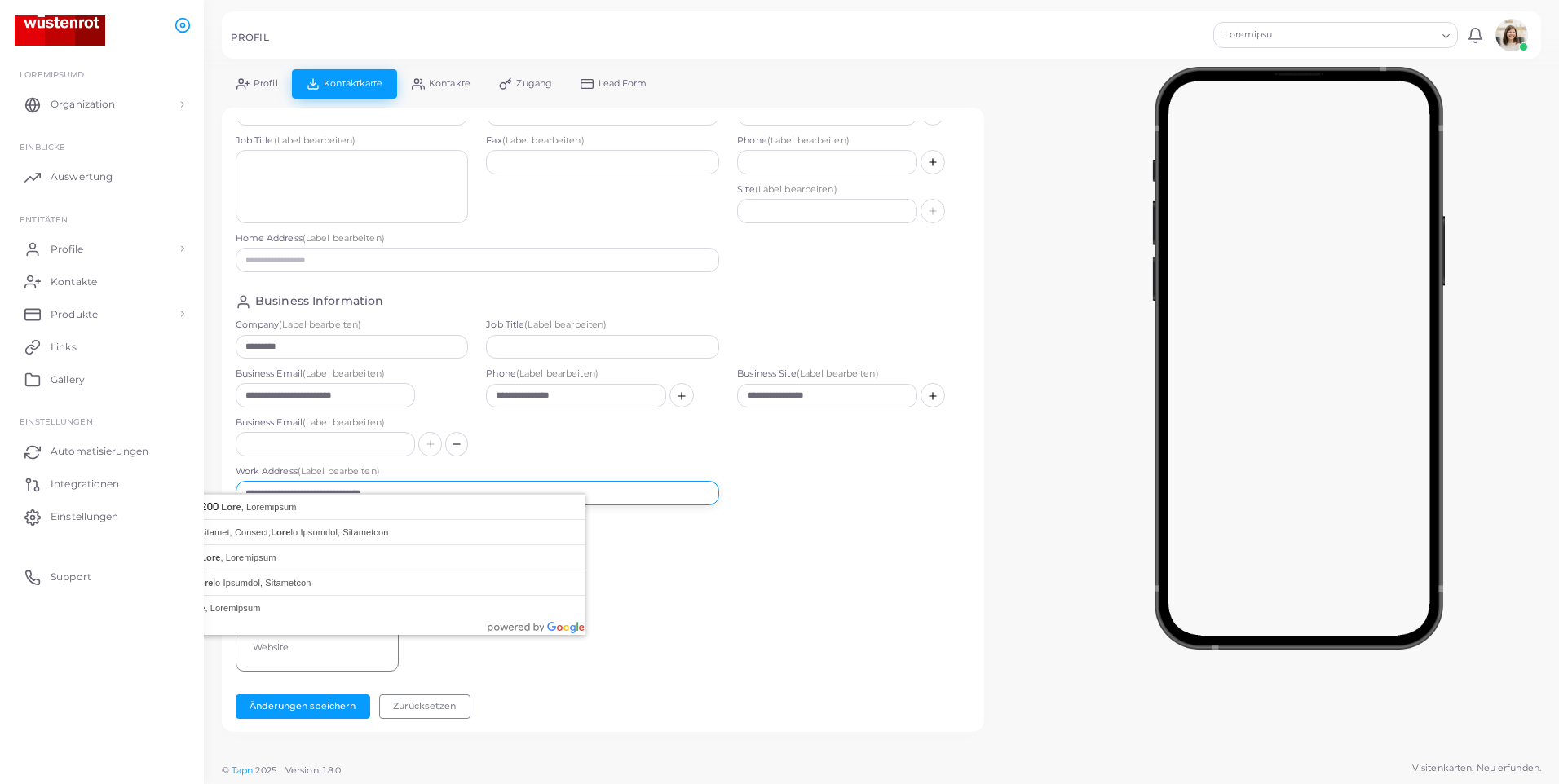 click on "**********" at bounding box center (478, 493) 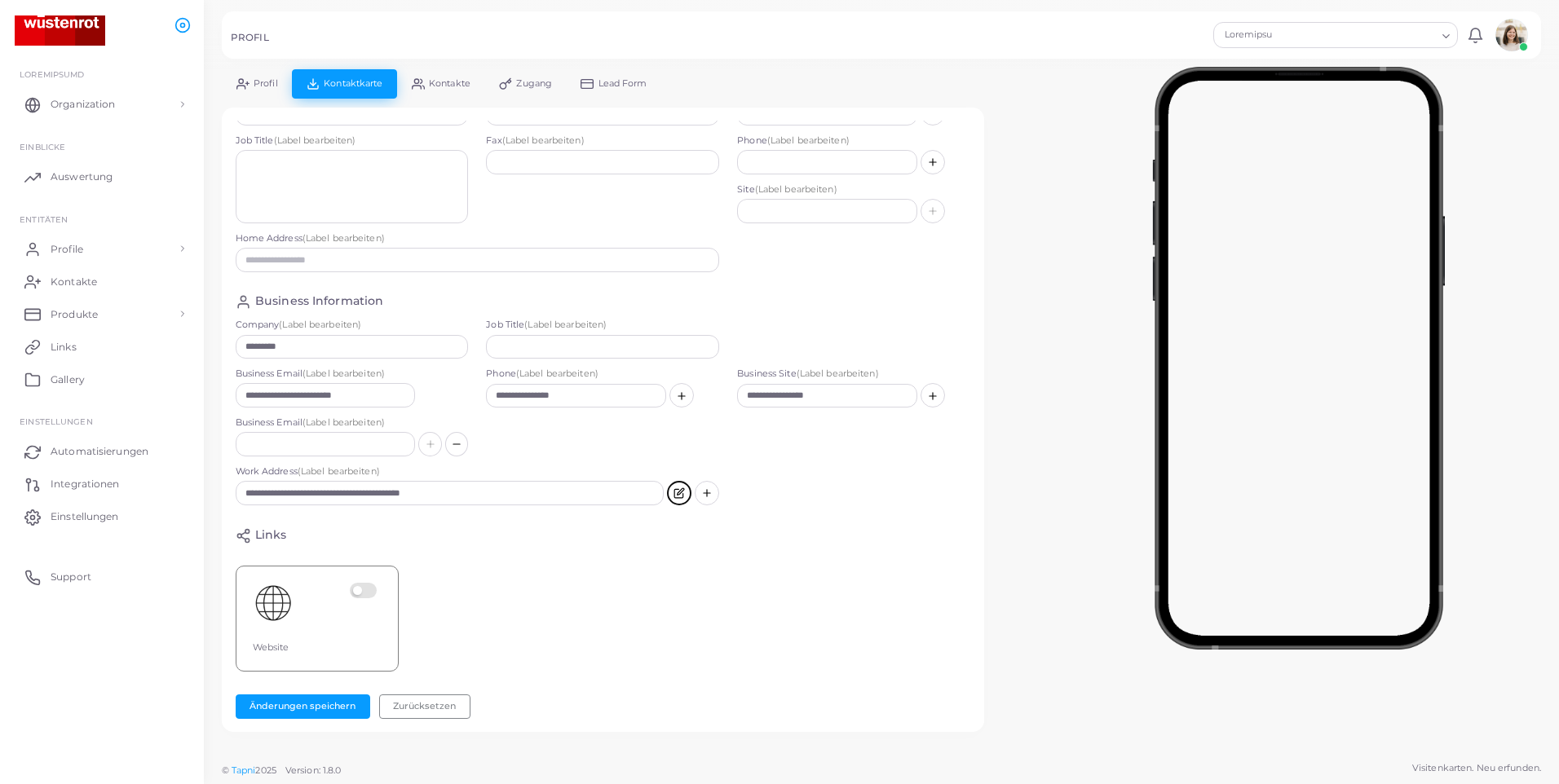 drag, startPoint x: 669, startPoint y: 487, endPoint x: 651, endPoint y: 497, distance: 20.59126 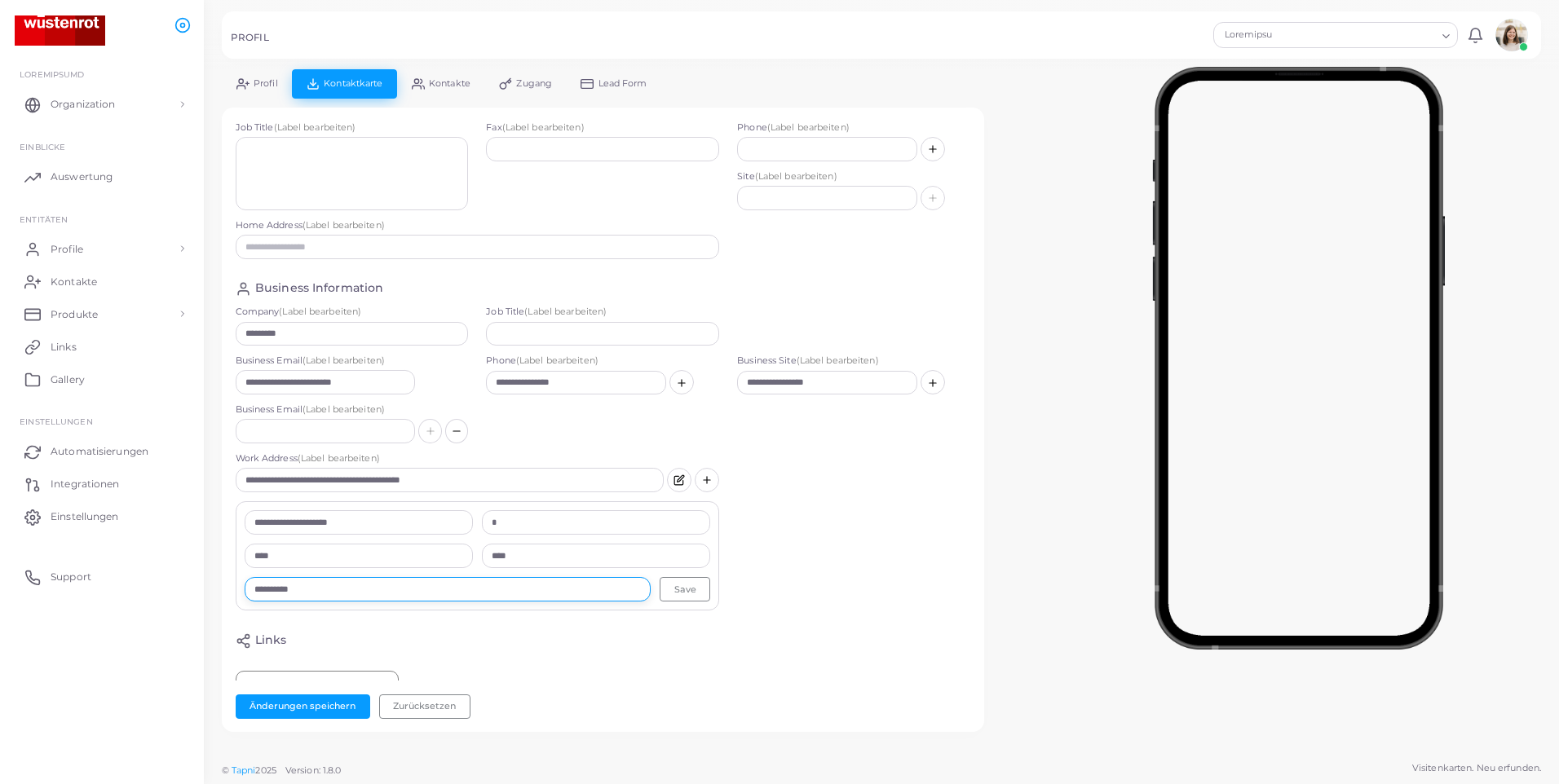 drag, startPoint x: 328, startPoint y: 588, endPoint x: 201, endPoint y: 604, distance: 128.004 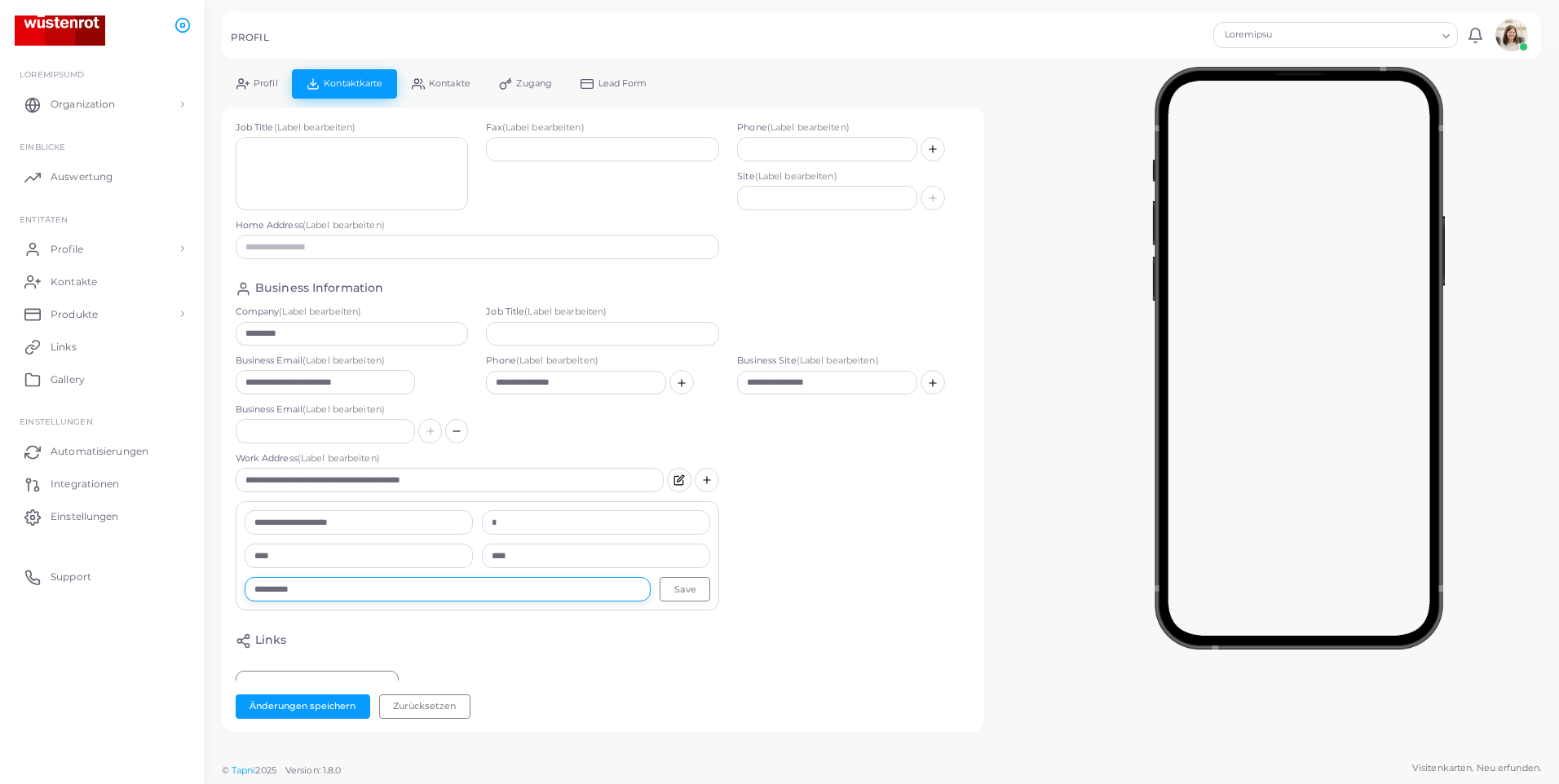 click on "**********" at bounding box center (780, 392) 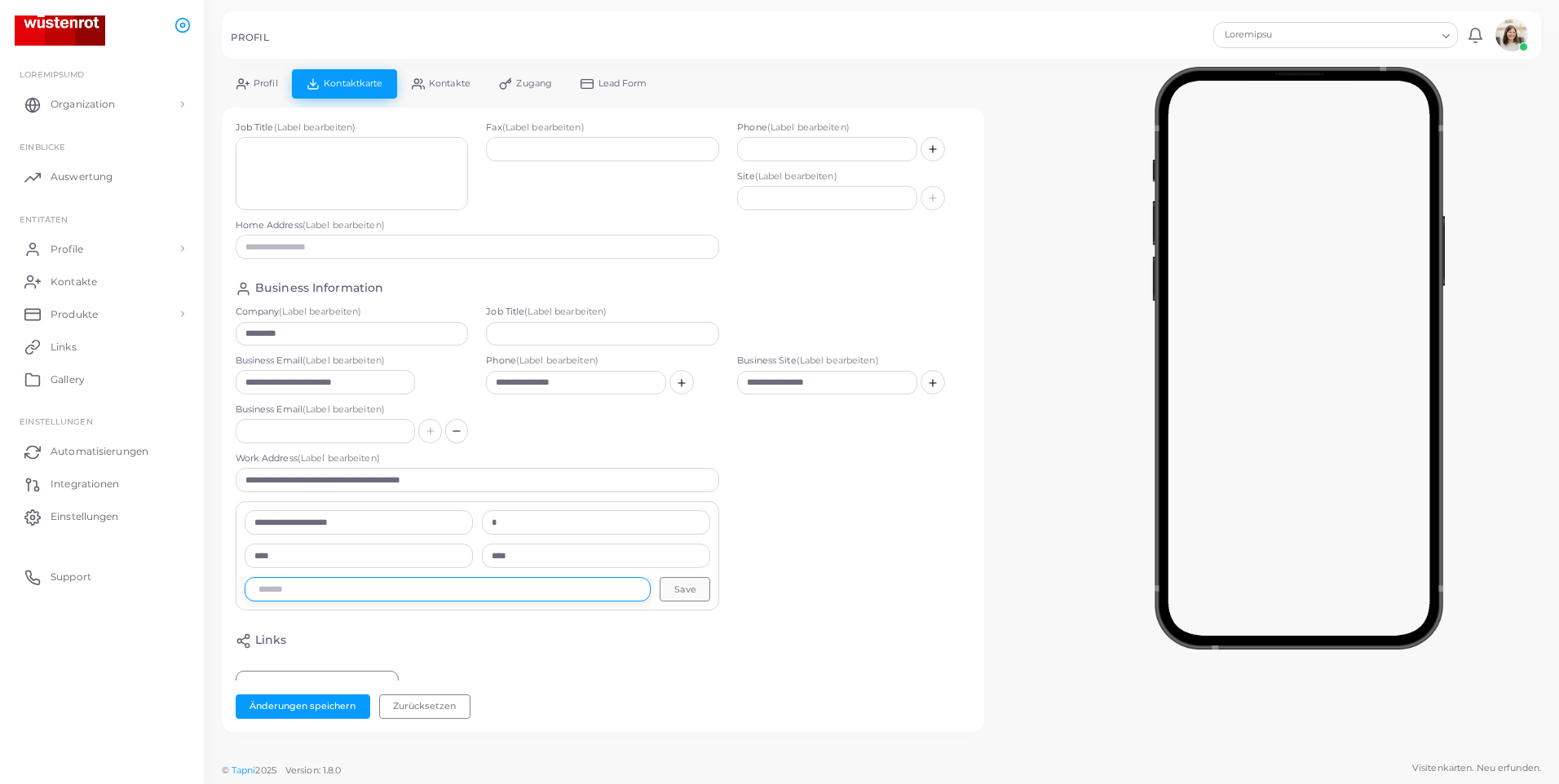 type 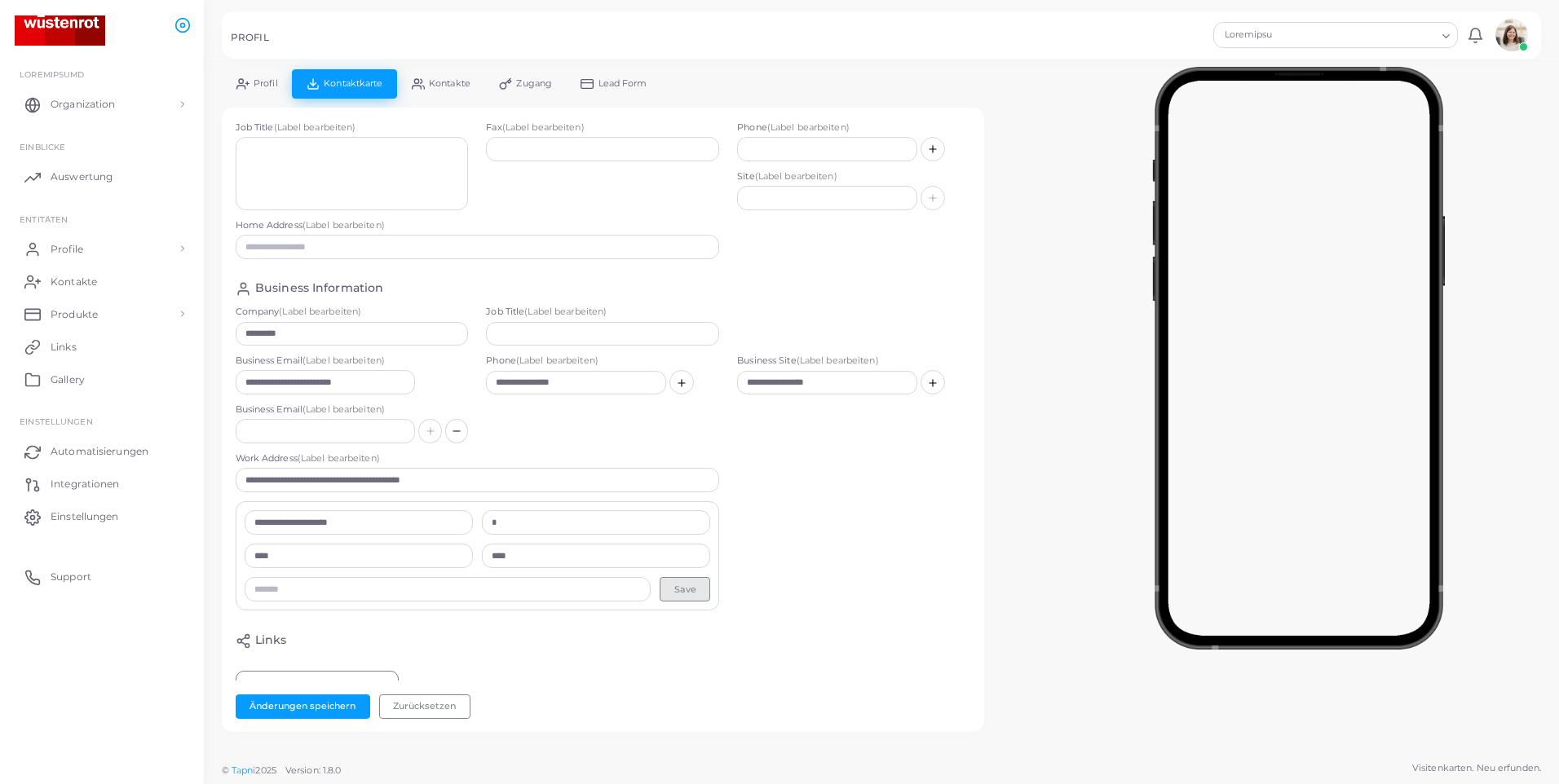 click on "Save" at bounding box center [685, 589] 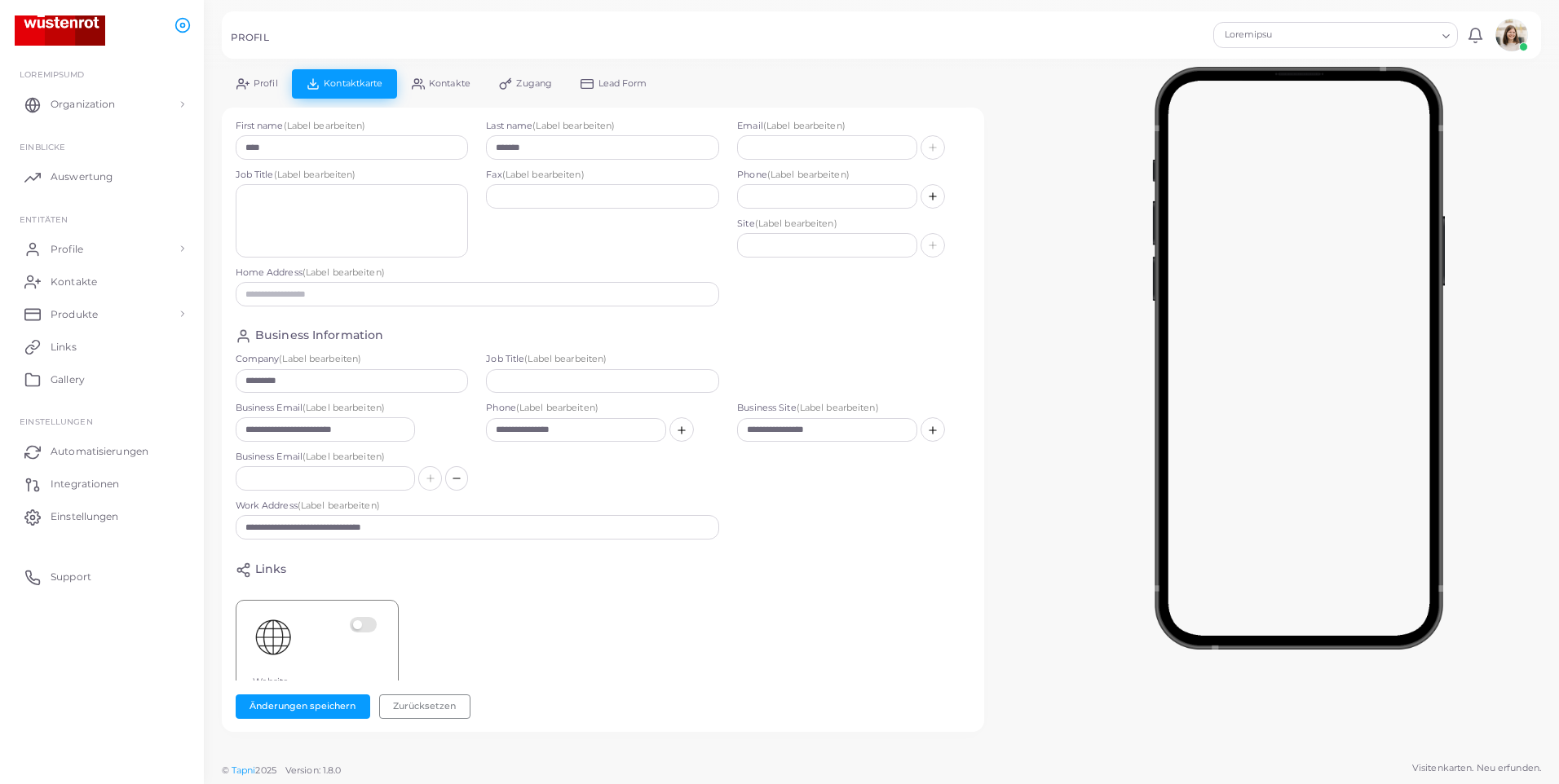 scroll, scrollTop: 0, scrollLeft: 0, axis: both 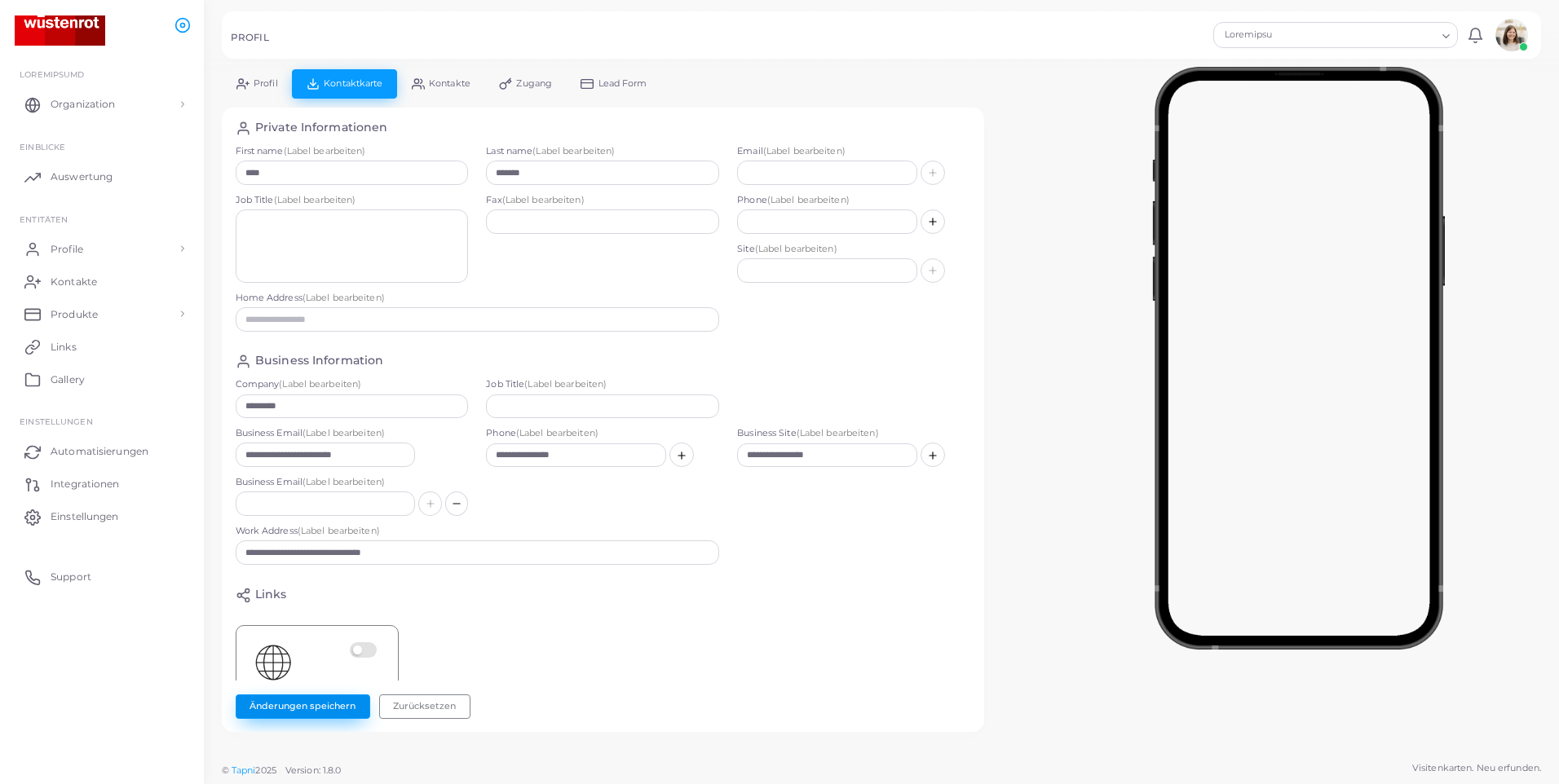 click on "Änderungen speichern" at bounding box center (303, 707) 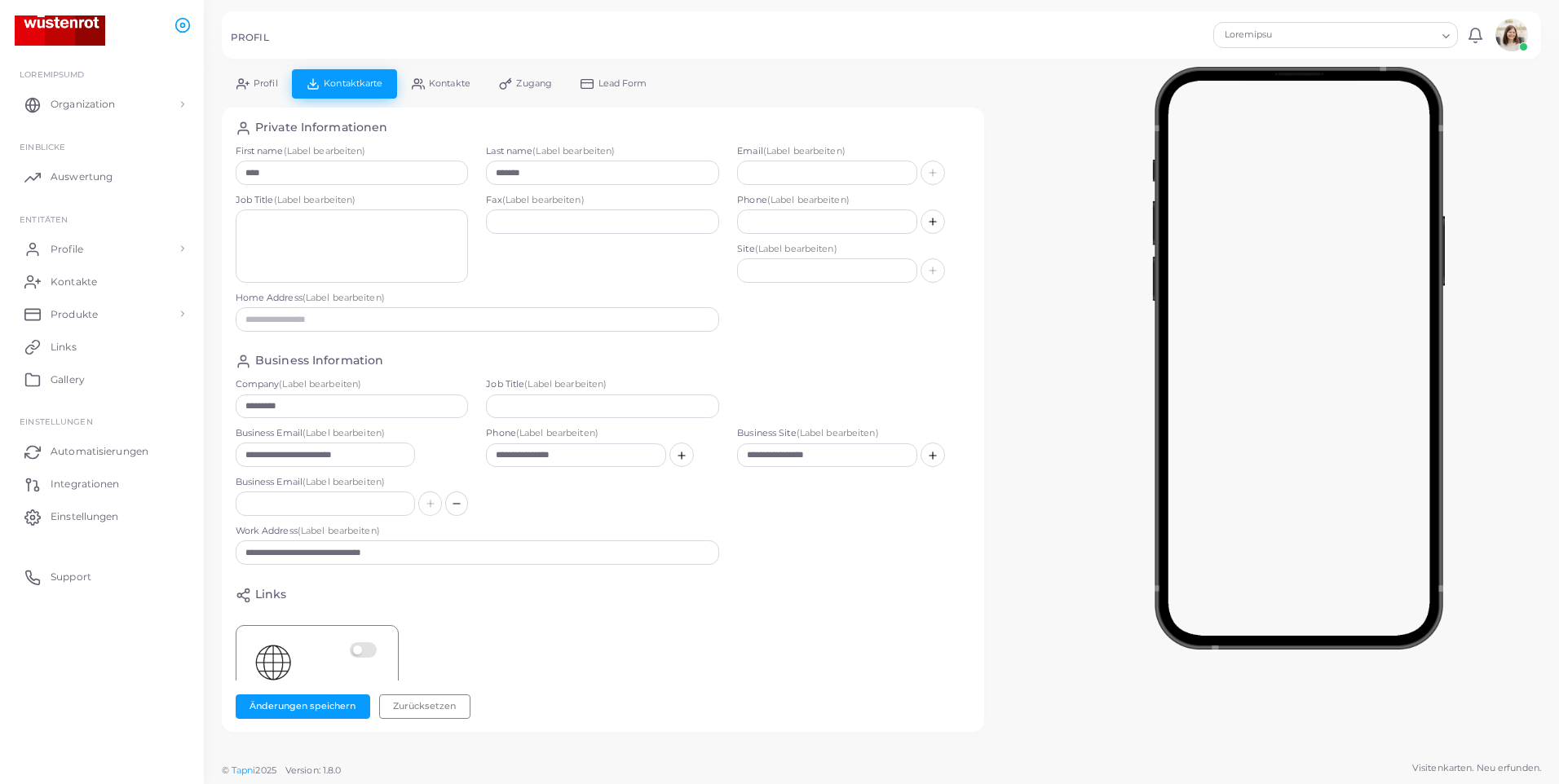 click on "Lor  (Ipsum dolorsitam)" at bounding box center [603, 243] 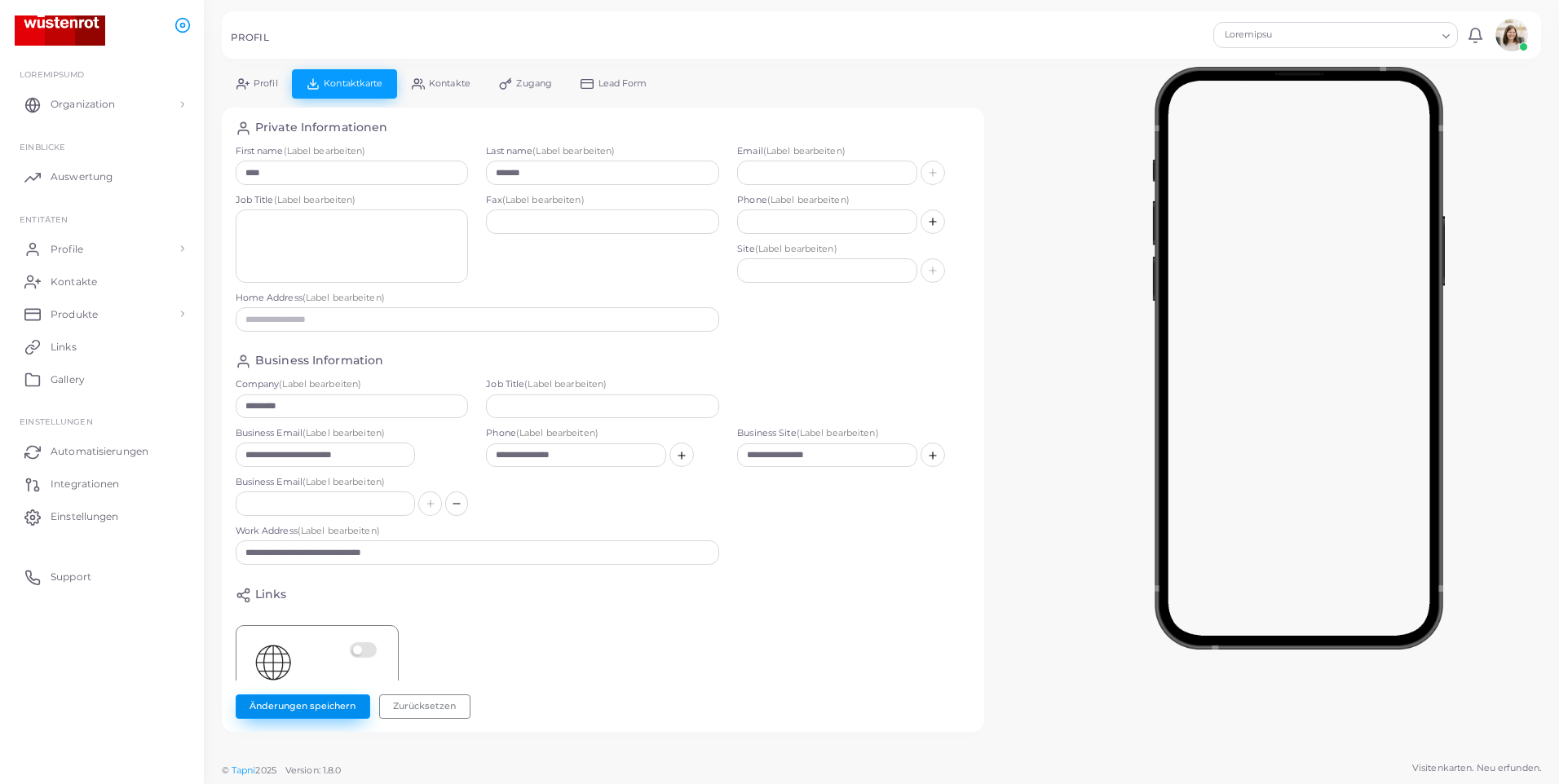 click on "Änderungen speichern" at bounding box center [303, 707] 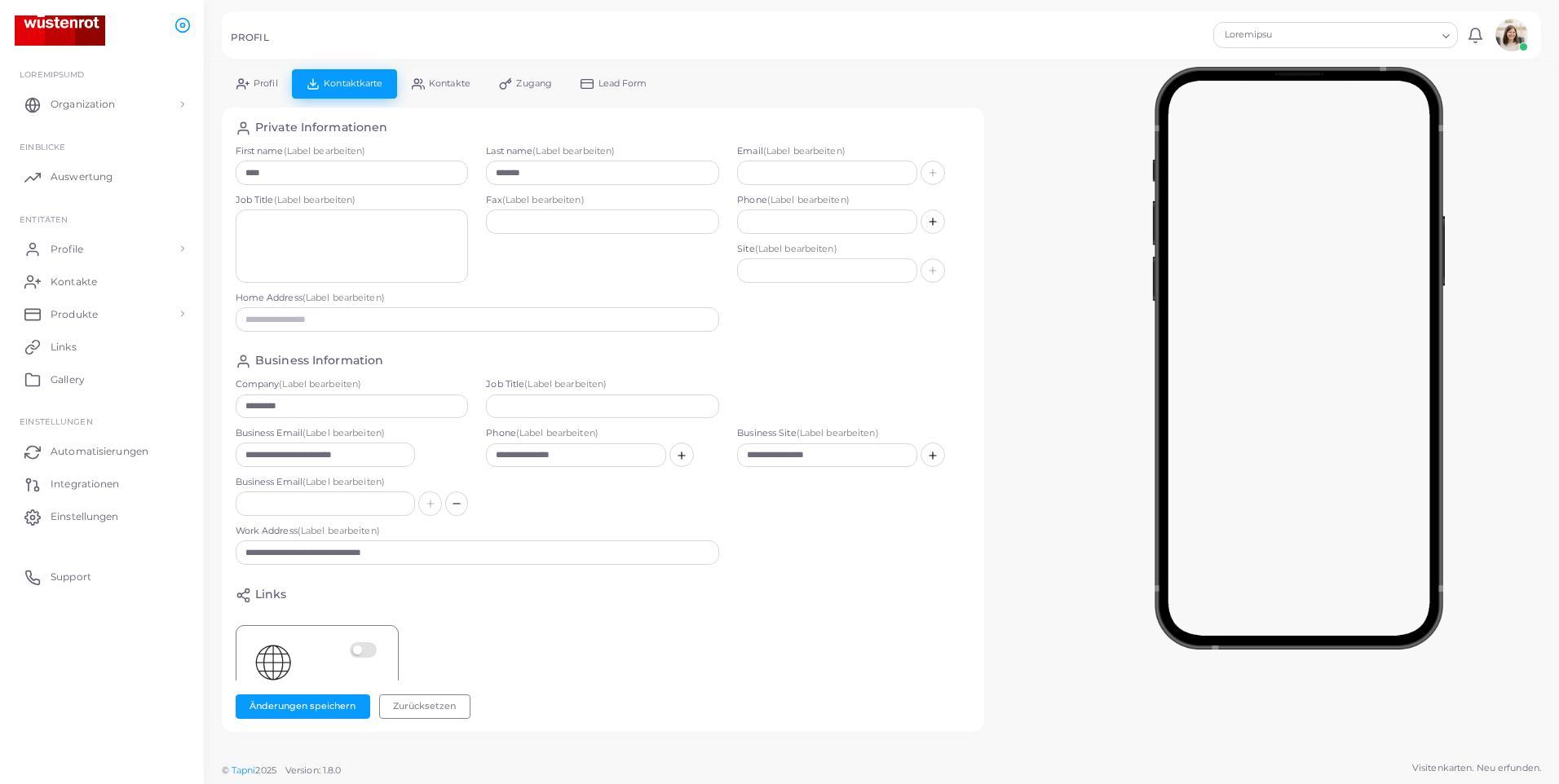 click on "Profil" at bounding box center [266, 83] 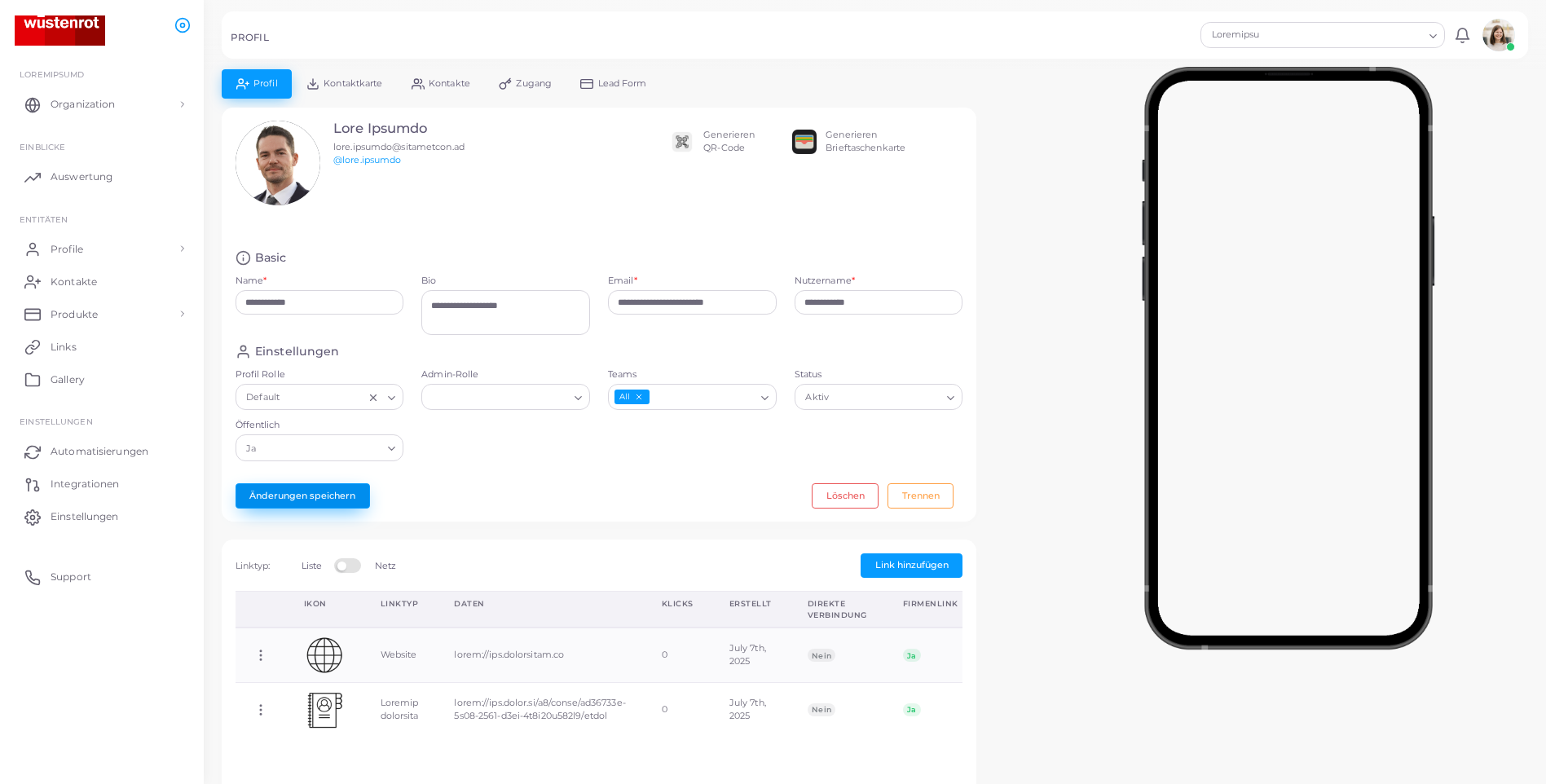 click on "Änderungen speichern" at bounding box center [302, 496] 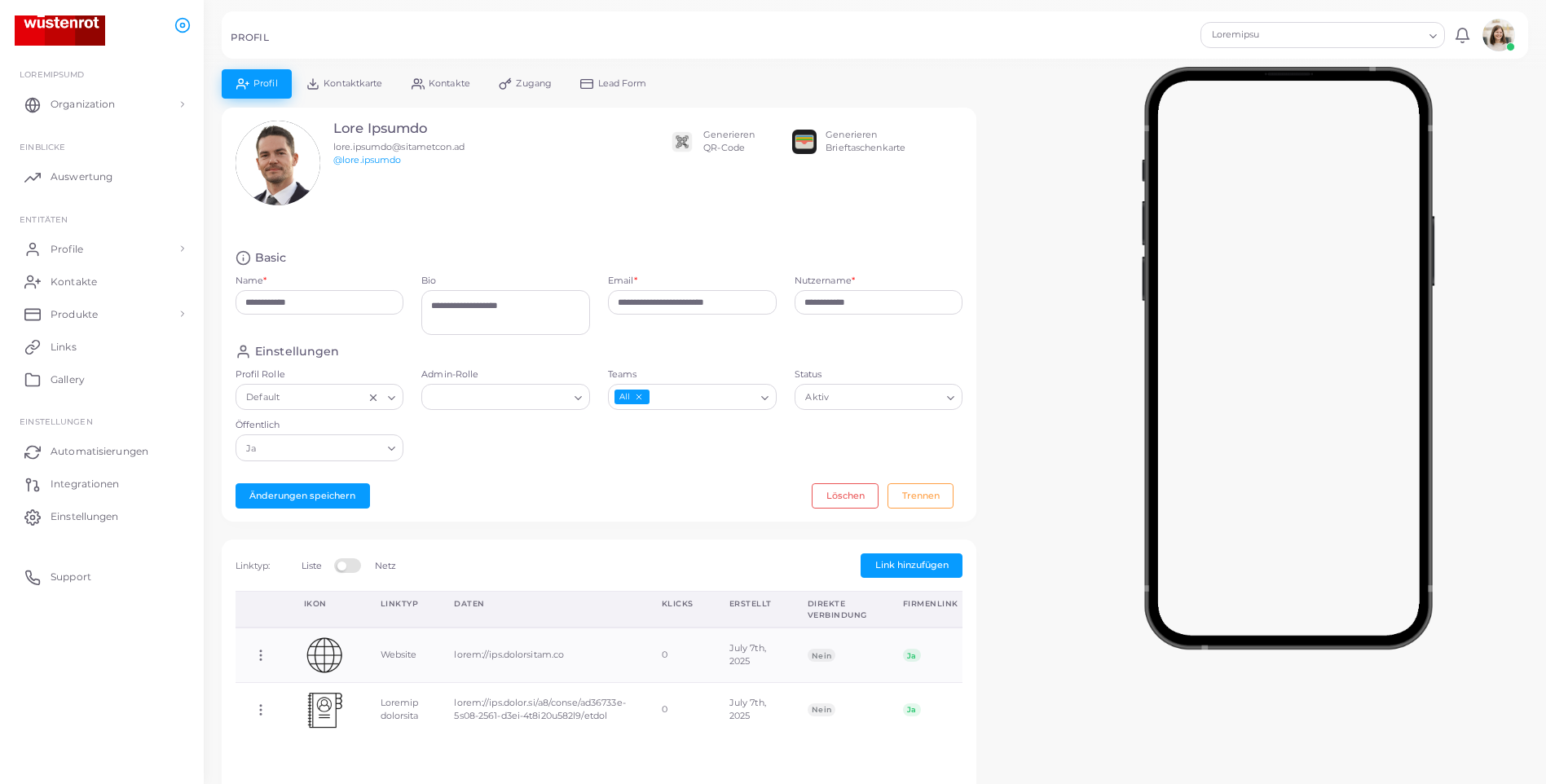 click on "Loremipsum  Dolorsitametconse" at bounding box center (729, 142) 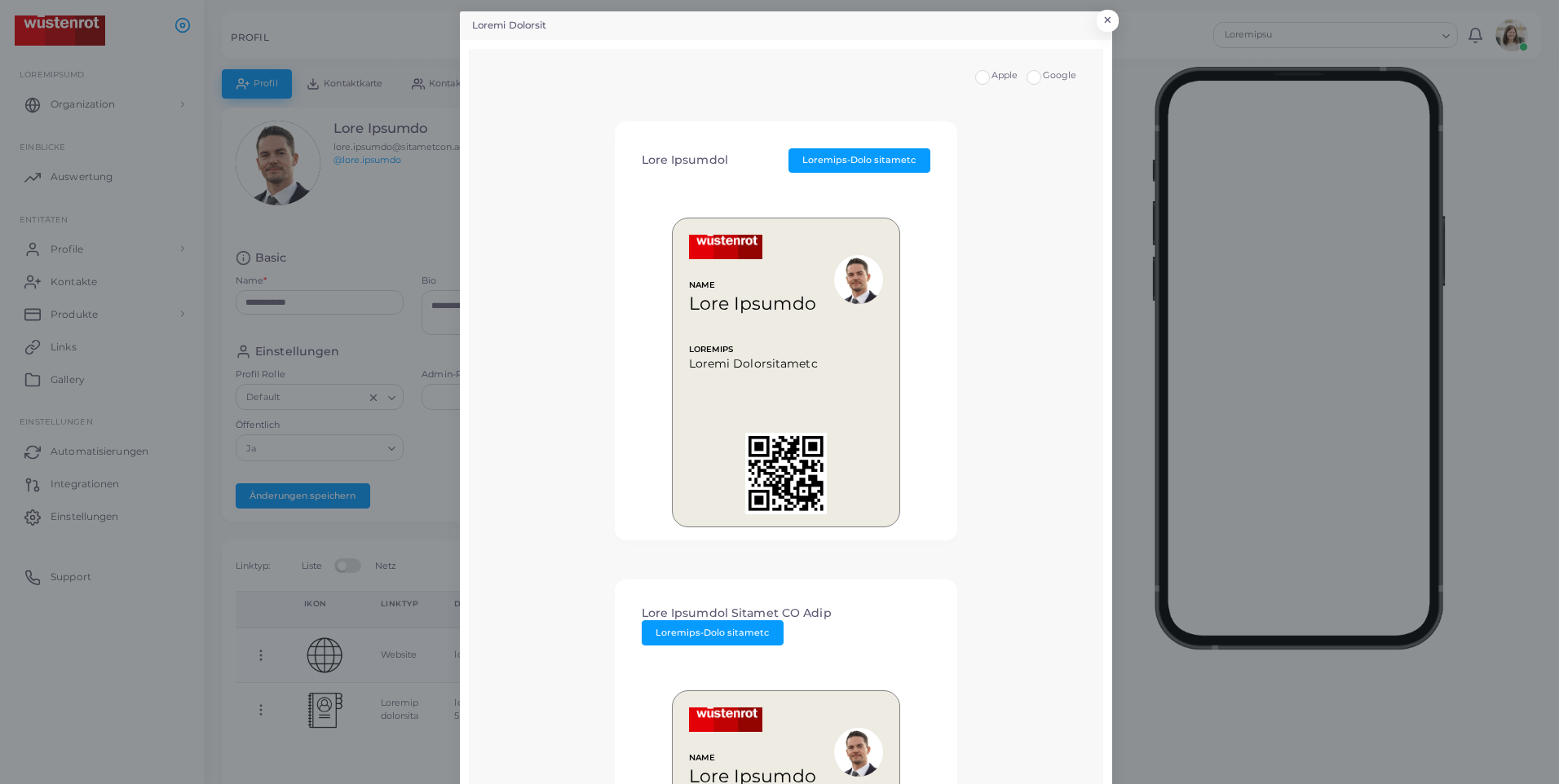 scroll, scrollTop: 0, scrollLeft: 0, axis: both 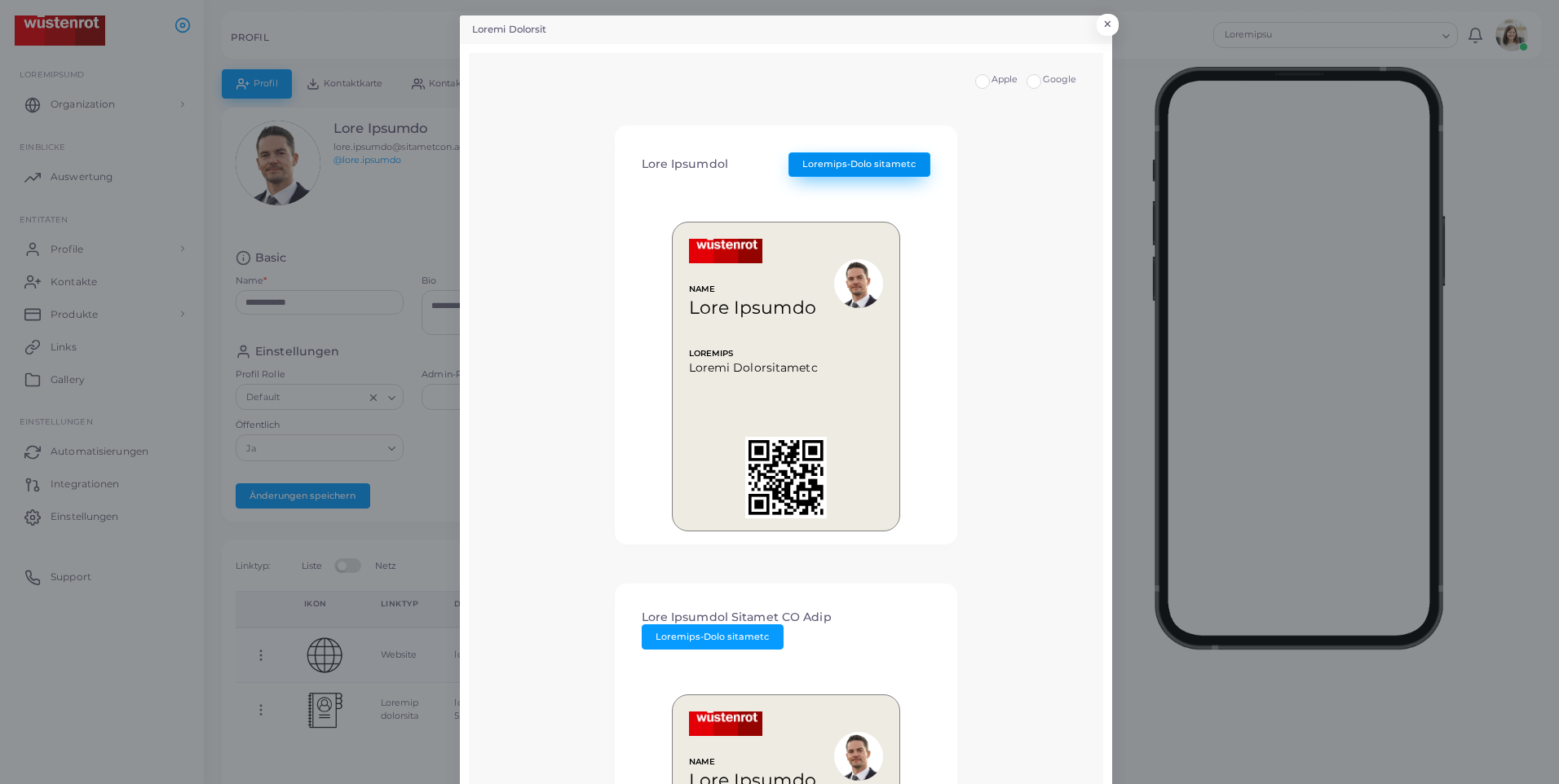 click on "Loremips-Dolo sitametc" at bounding box center (859, 165) 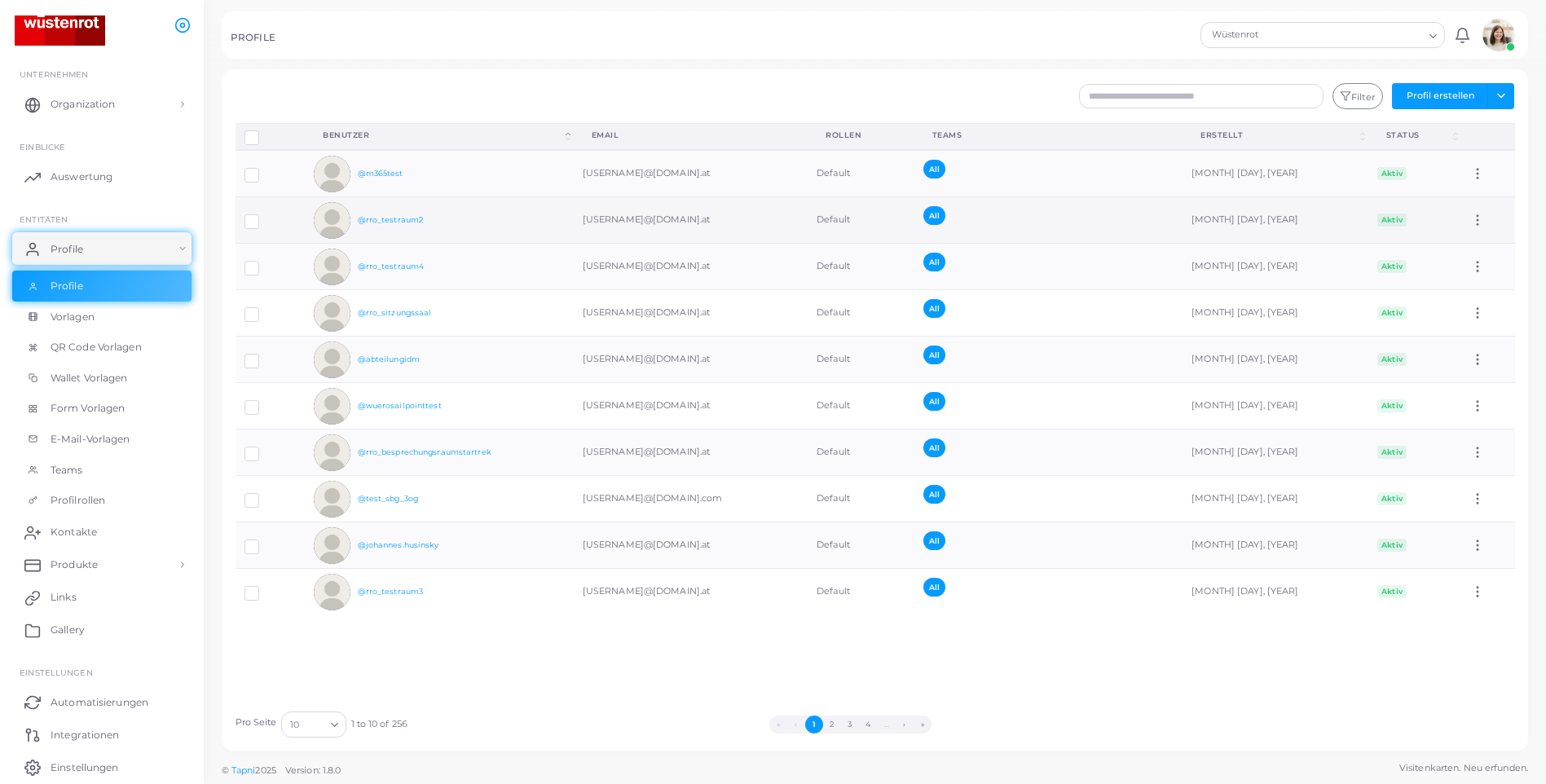 scroll, scrollTop: 0, scrollLeft: 0, axis: both 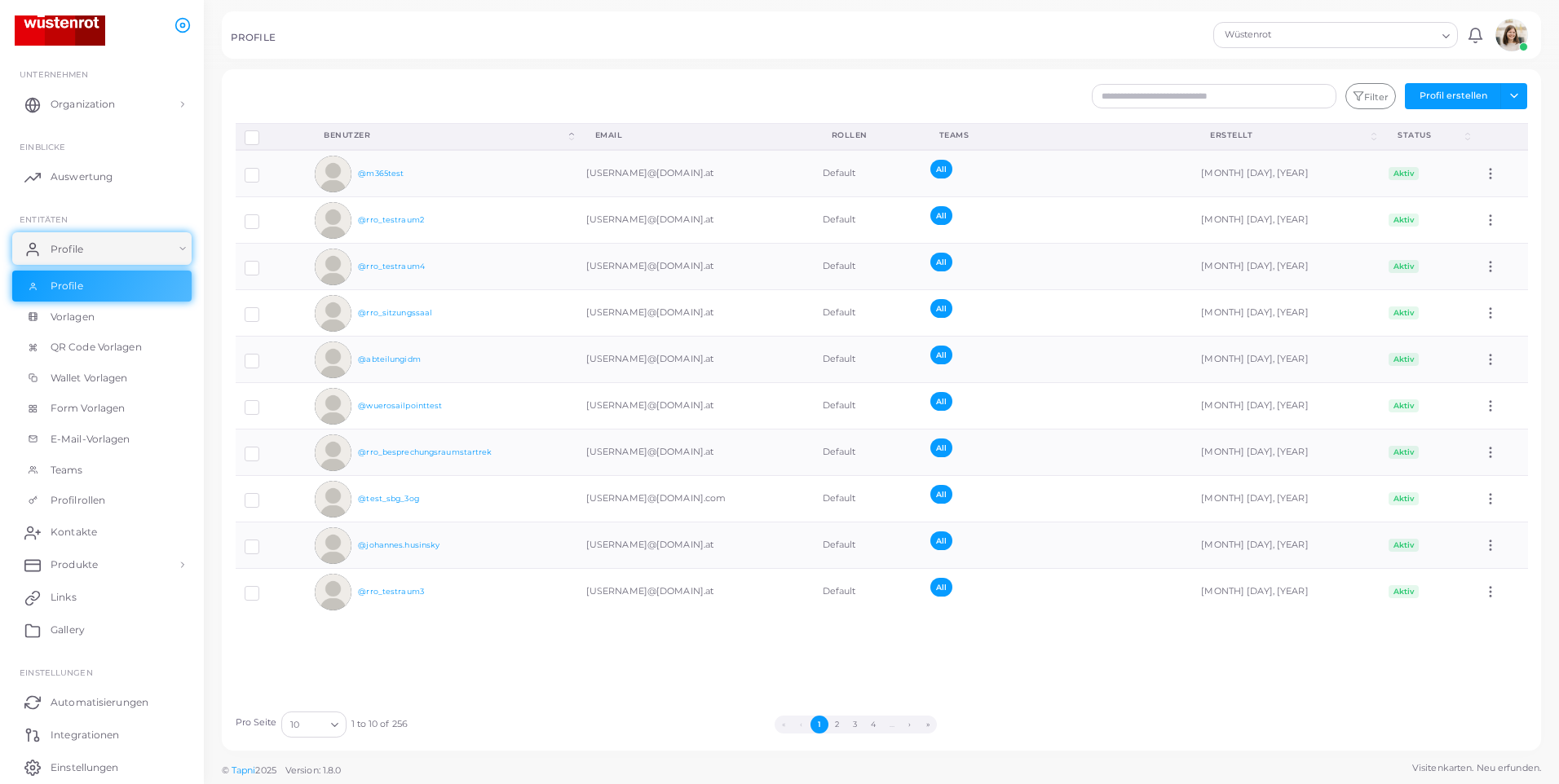 click on "(Click to sort Descending) Email Rollen Teams Erstellt  (Click to sort Descending) Status  (Click to sort Descending)    [USERNAME]@[DOMAIN].at  Default  All  [MONTH] [DAY], [YEAR]   Aktiv  Produkt zuordnen    [USERNAME]@[DOMAIN].at  Default  All  [MONTH] [DAY], [YEAR]   Aktiv  Produkt zuordnen    [USERNAME]@[DOMAIN].at  Default  All  [MONTH] [DAY], [YEAR]   Aktiv  Produkt zuordnen    [USERNAME]@[DOMAIN].at  Default  All  [MONTH] [DAY], [YEAR]   Aktiv  Produkt zuordnen    [USERNAME]@[DOMAIN].at  Default  All  [MONTH] [DAY], [YEAR]   Aktiv  Produkt zuordnen    [USERNAME]@[DOMAIN].at  Default  All  [MONTH] [DAY], [YEAR]   Aktiv  Produkt zuordnen     Default  All  Aktiv     All" at bounding box center (881, 410) 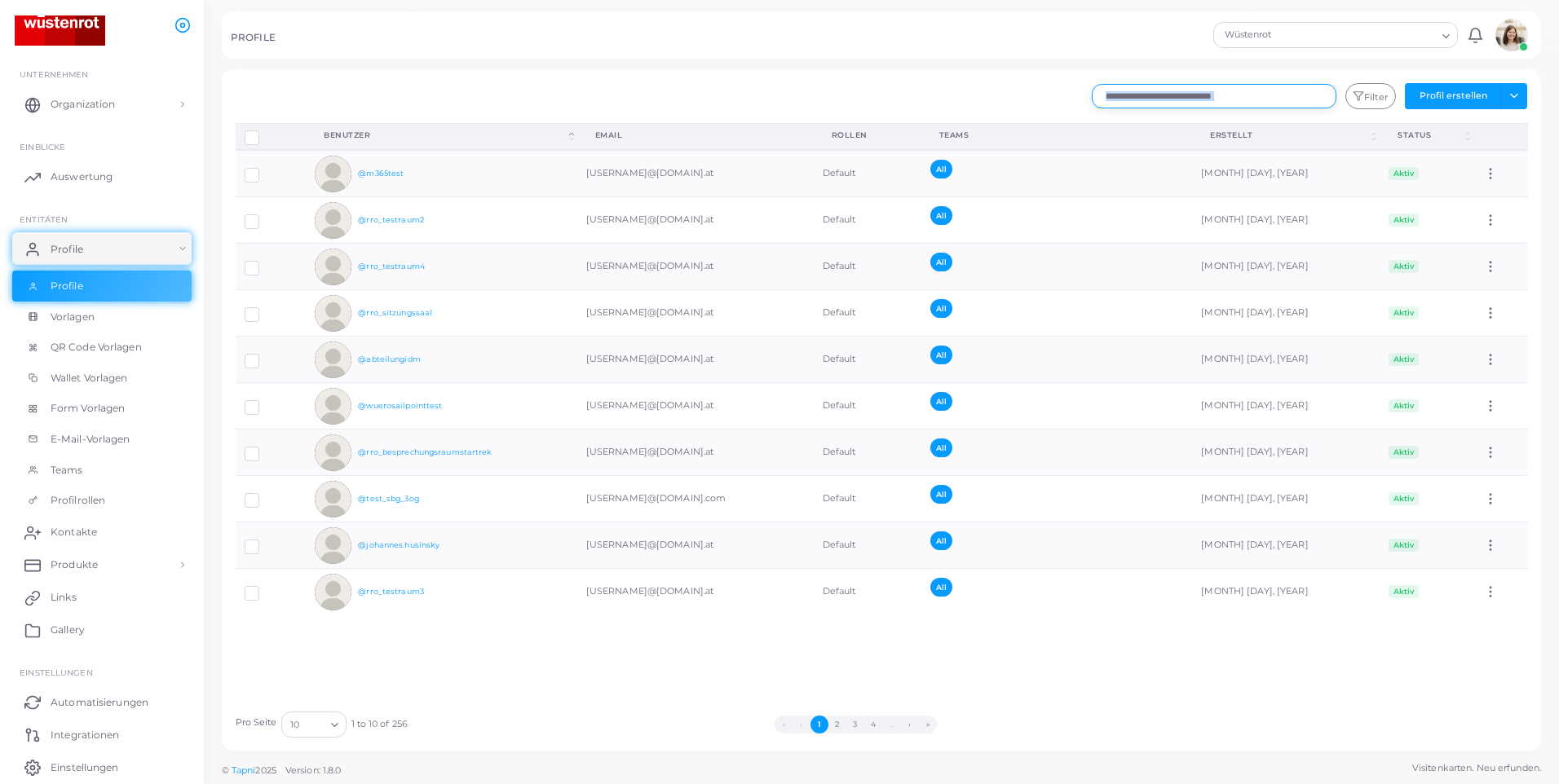 click at bounding box center [1214, 96] 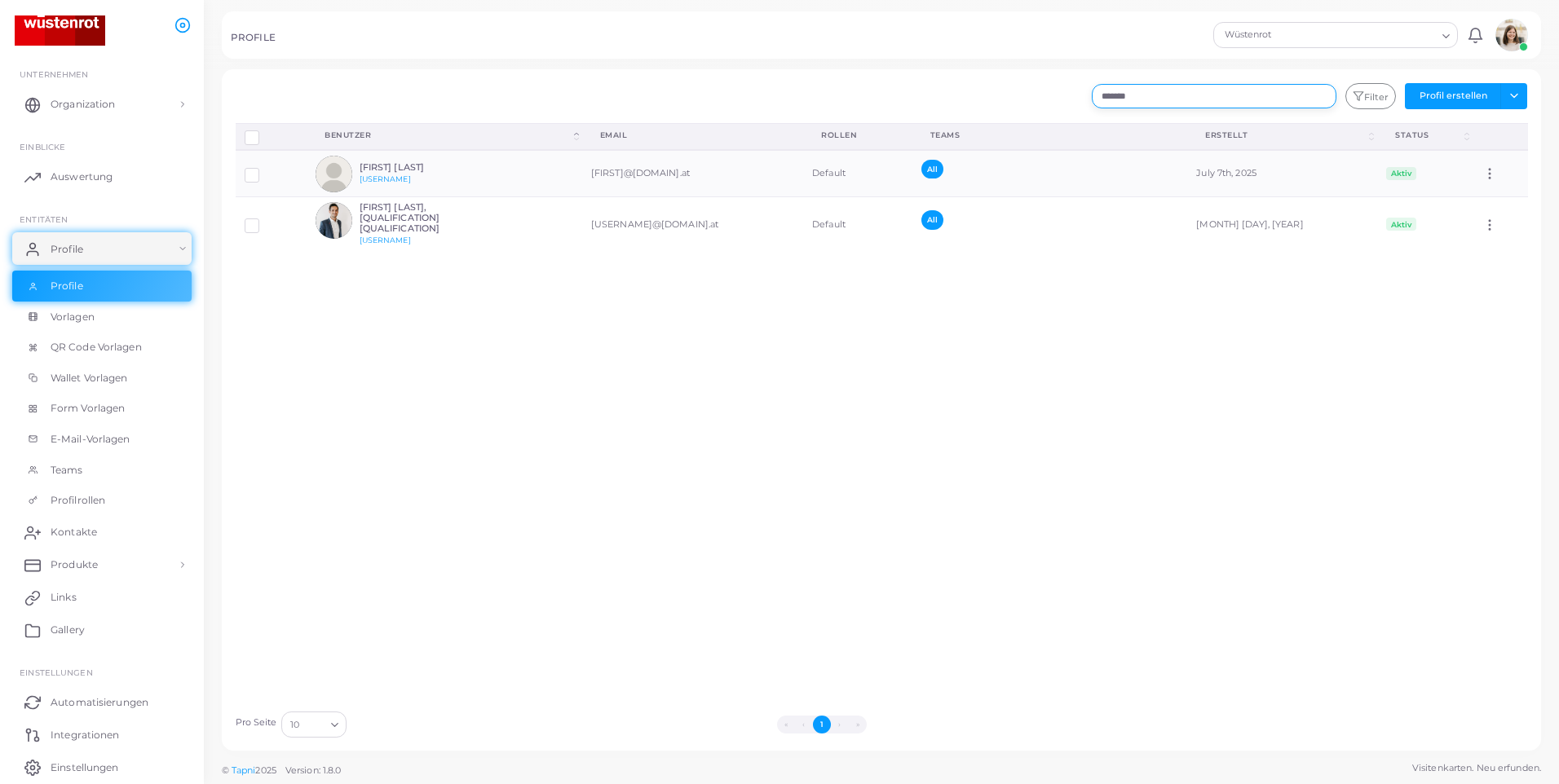 type on "*******" 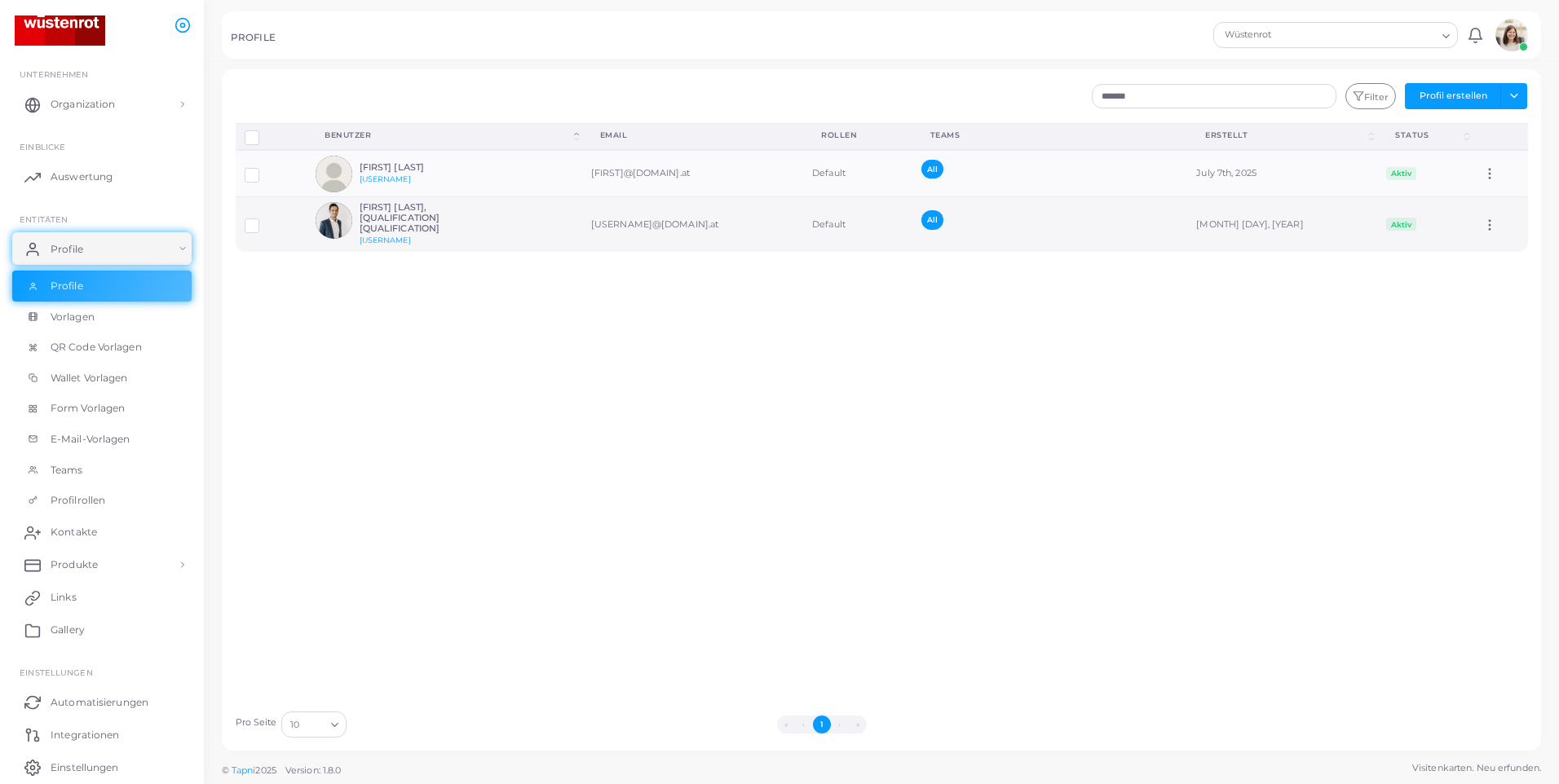click on "[FIRST] [LAST], [QUALIFICATION] [QUALIFICATION]" at bounding box center [419, 167] 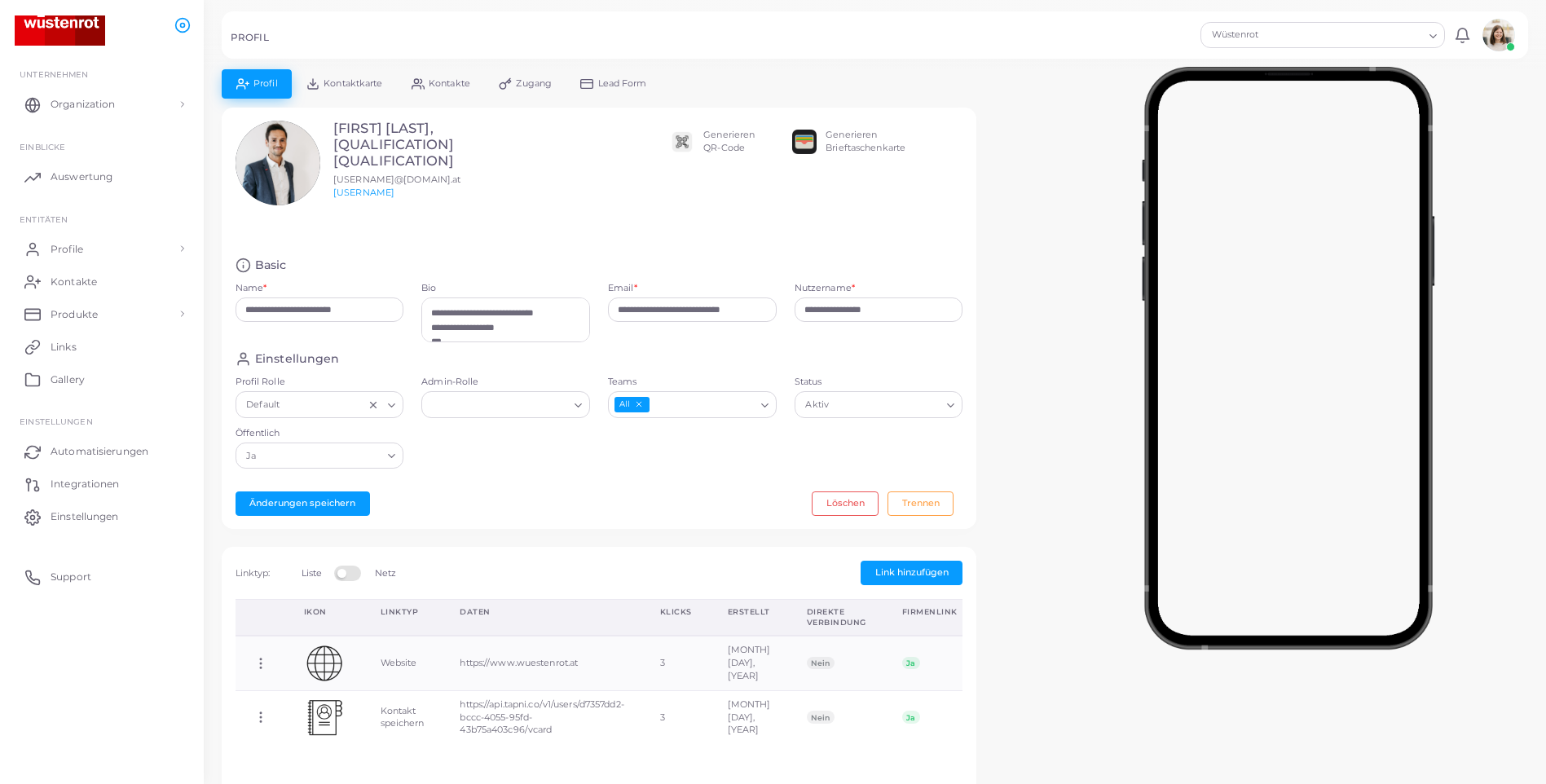 scroll, scrollTop: 43, scrollLeft: 0, axis: vertical 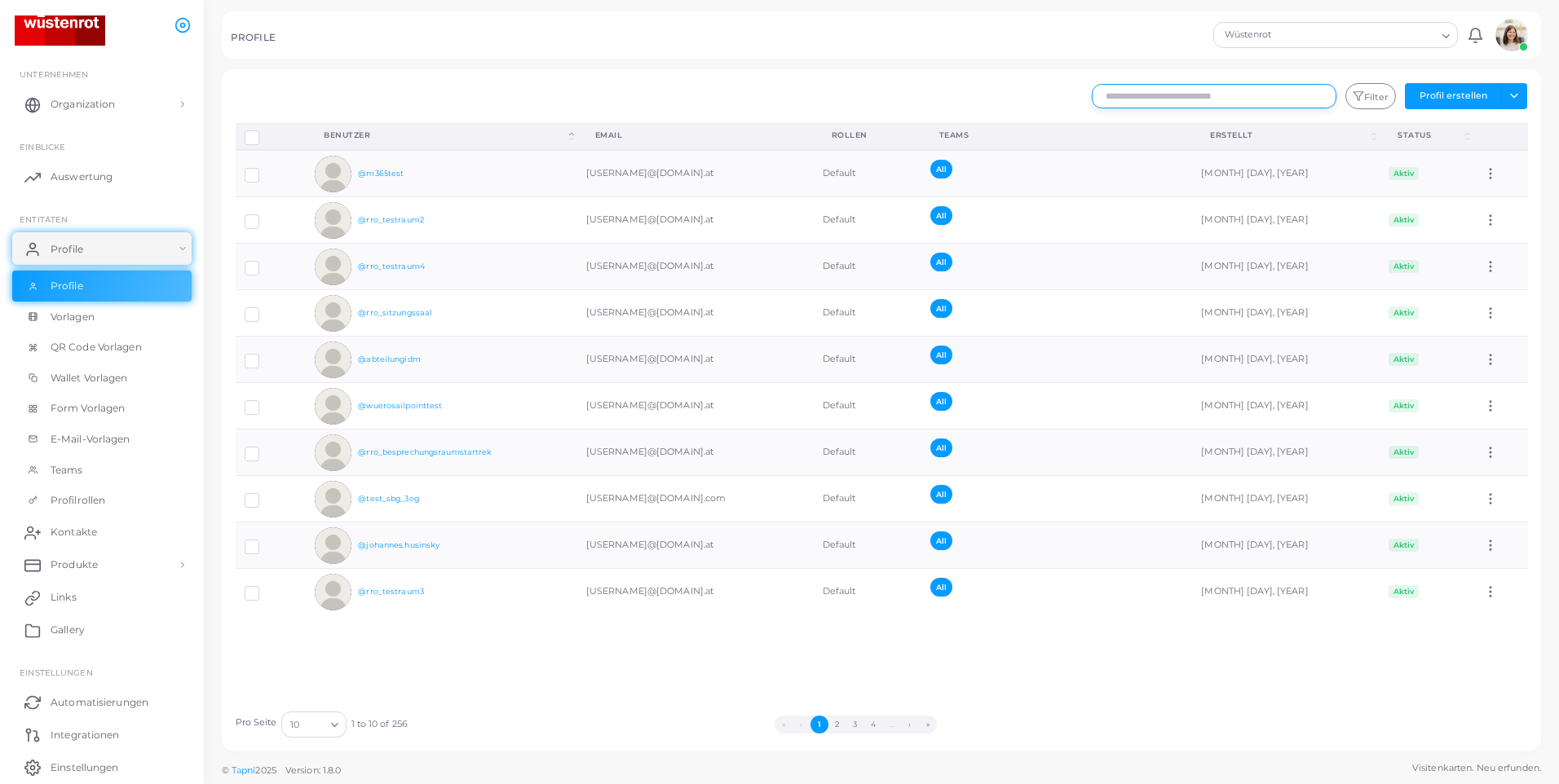 click at bounding box center [1214, 96] 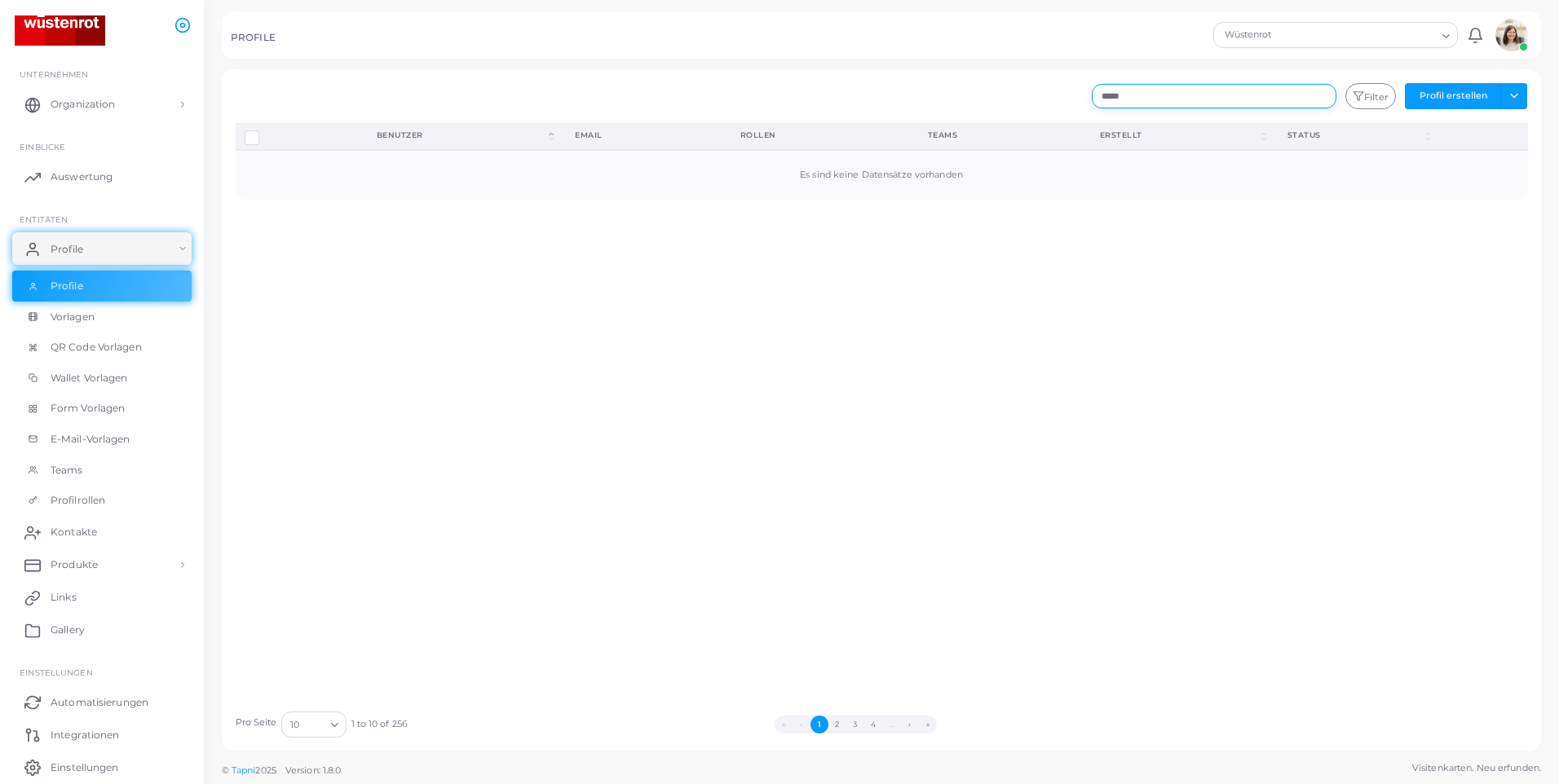 drag, startPoint x: 1126, startPoint y: 95, endPoint x: 1064, endPoint y: 99, distance: 62.1289 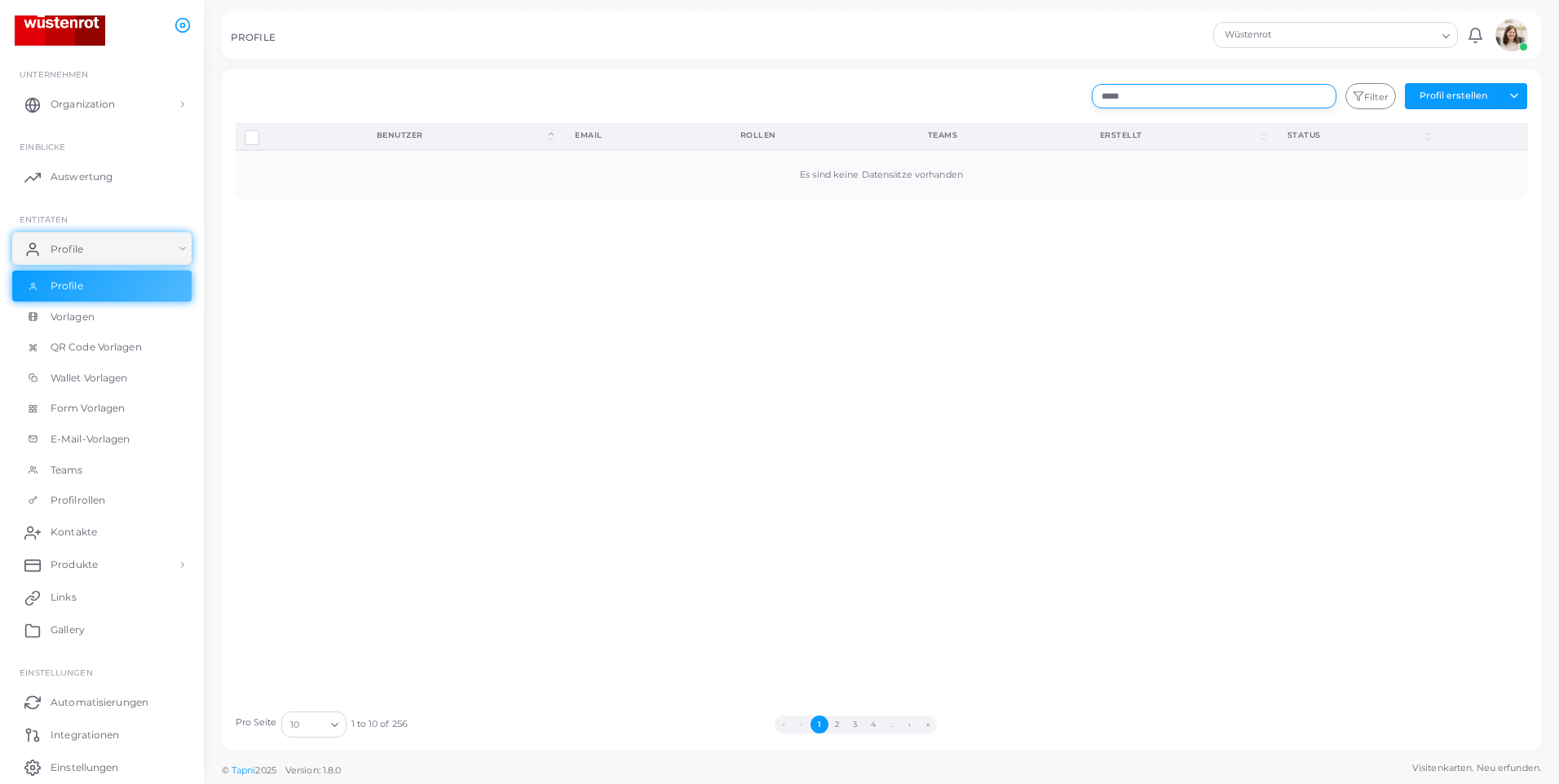drag, startPoint x: 1141, startPoint y: 97, endPoint x: 1028, endPoint y: 93, distance: 113.07077 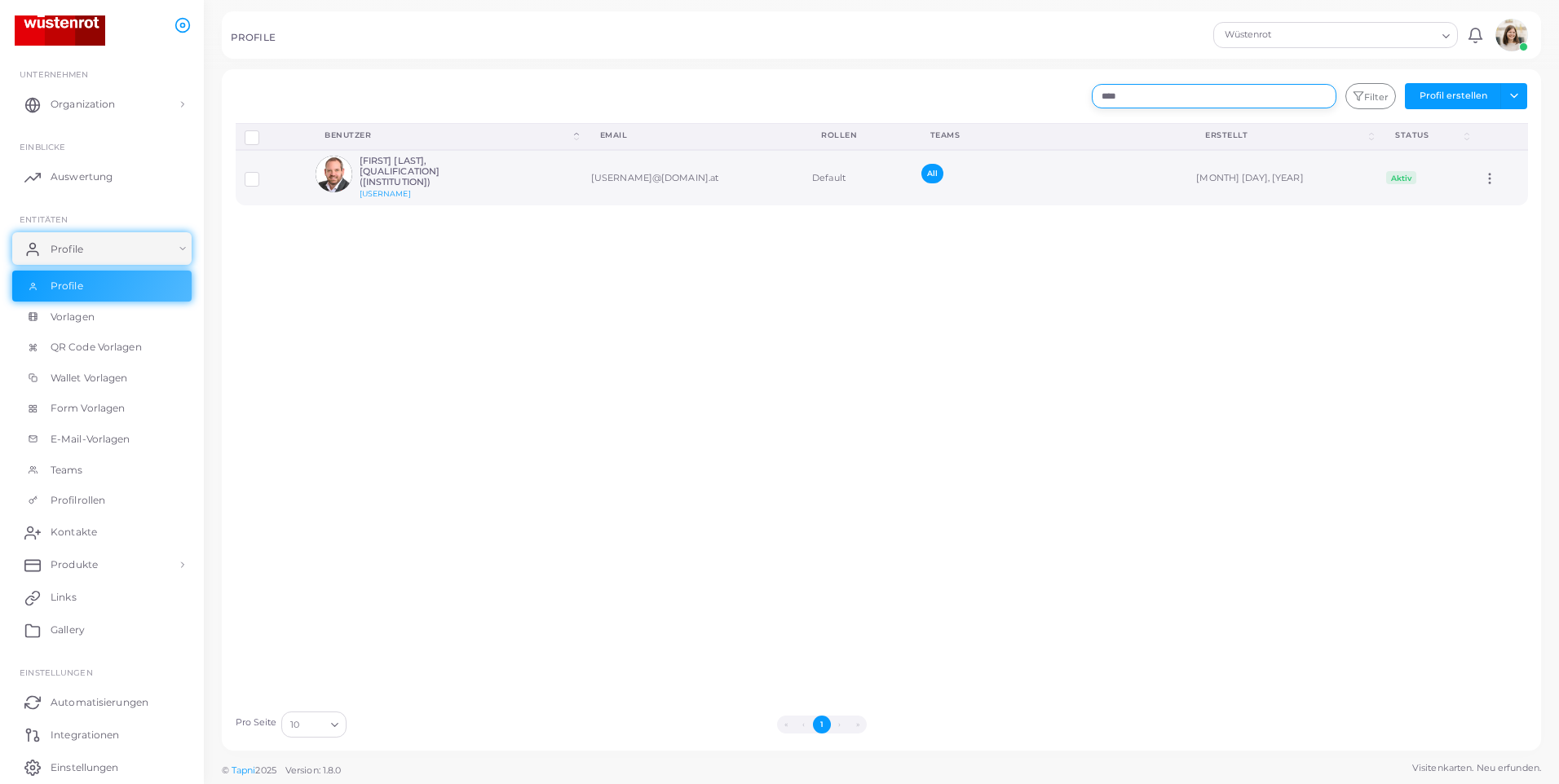 type on "****" 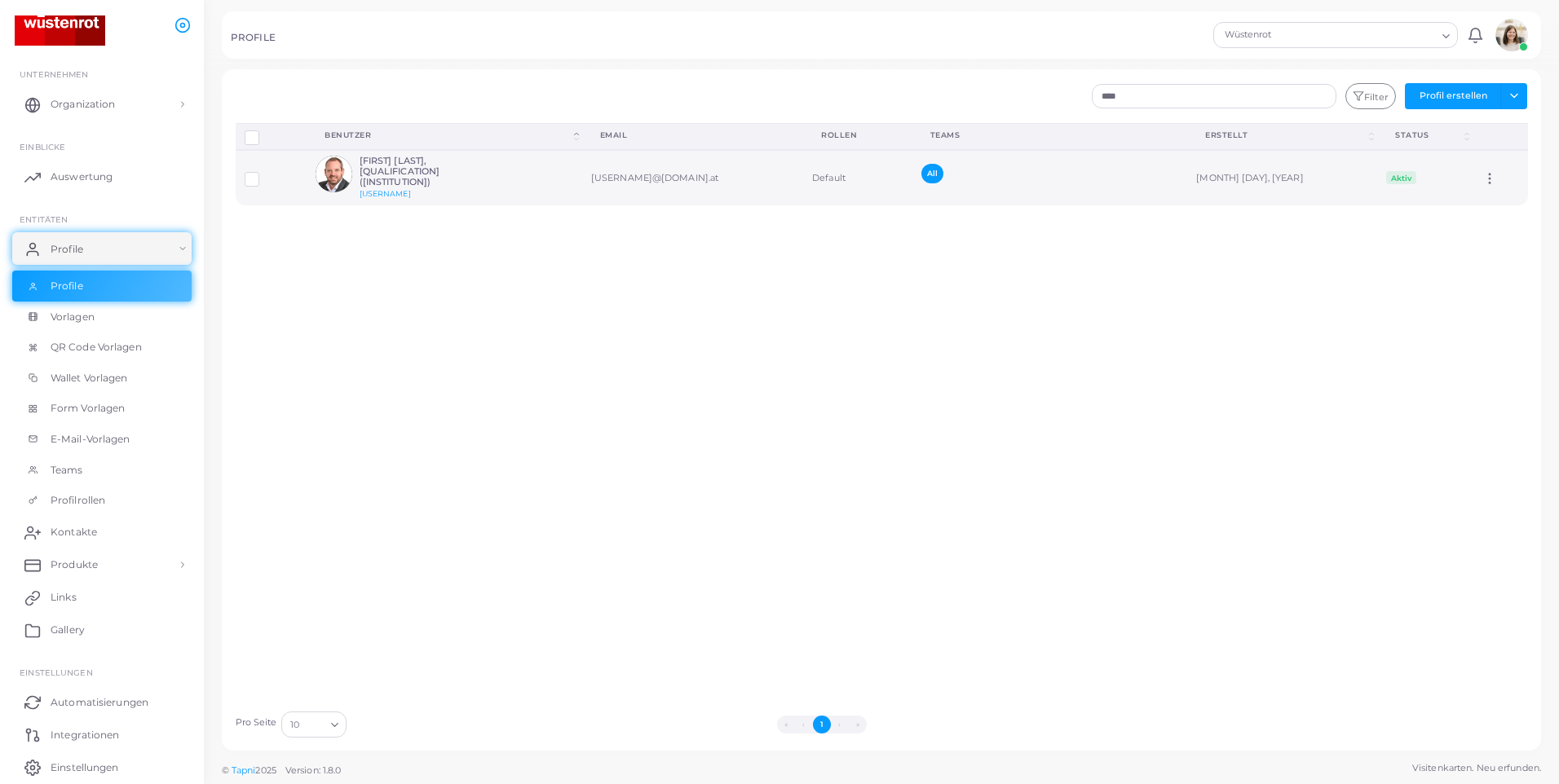 click on "[FIRST] [LAST], [QUALIFICATION] ([INSTITUTION])" at bounding box center (419, 172) 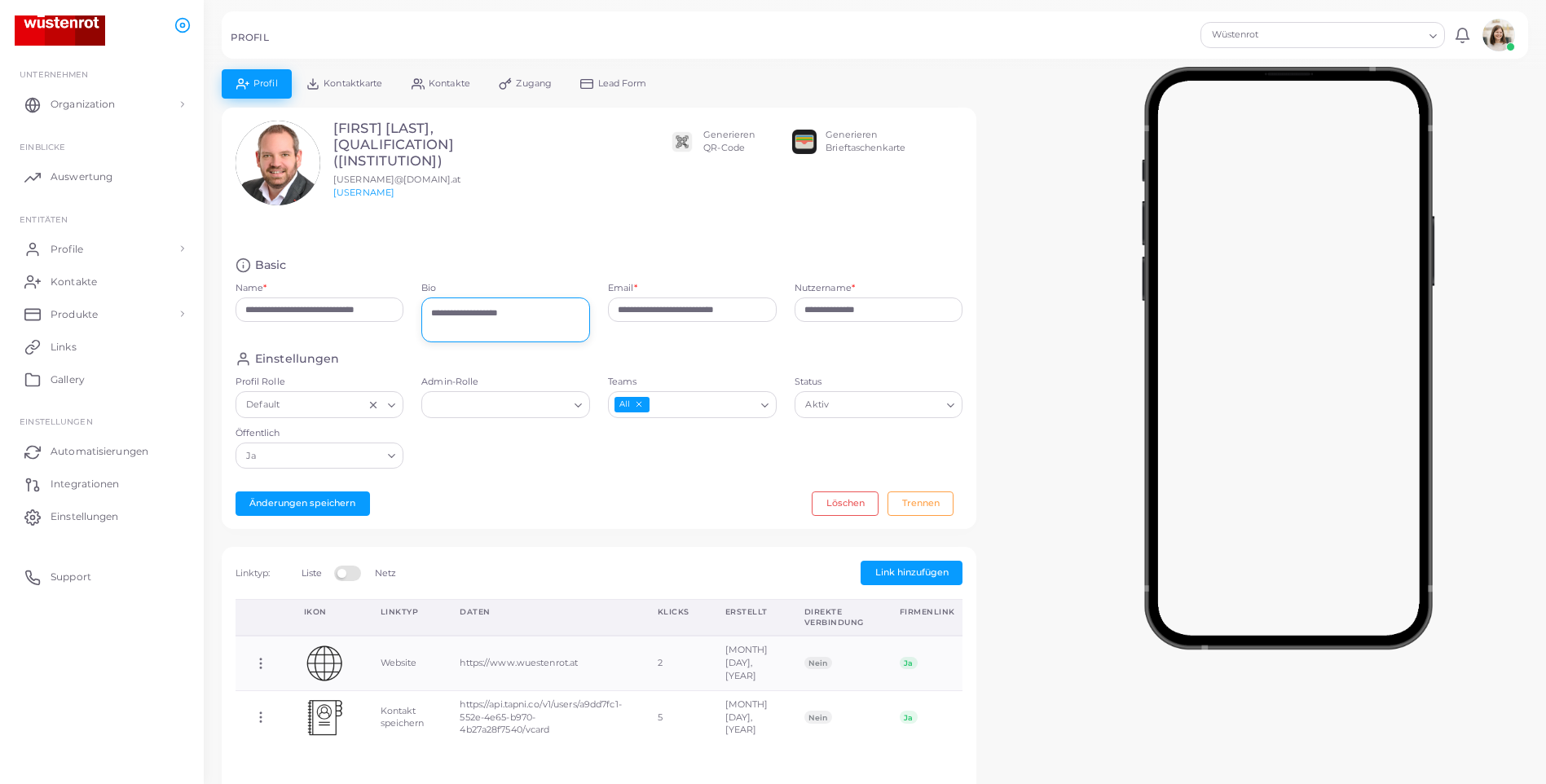 drag, startPoint x: 535, startPoint y: 305, endPoint x: 406, endPoint y: 296, distance: 129.31357 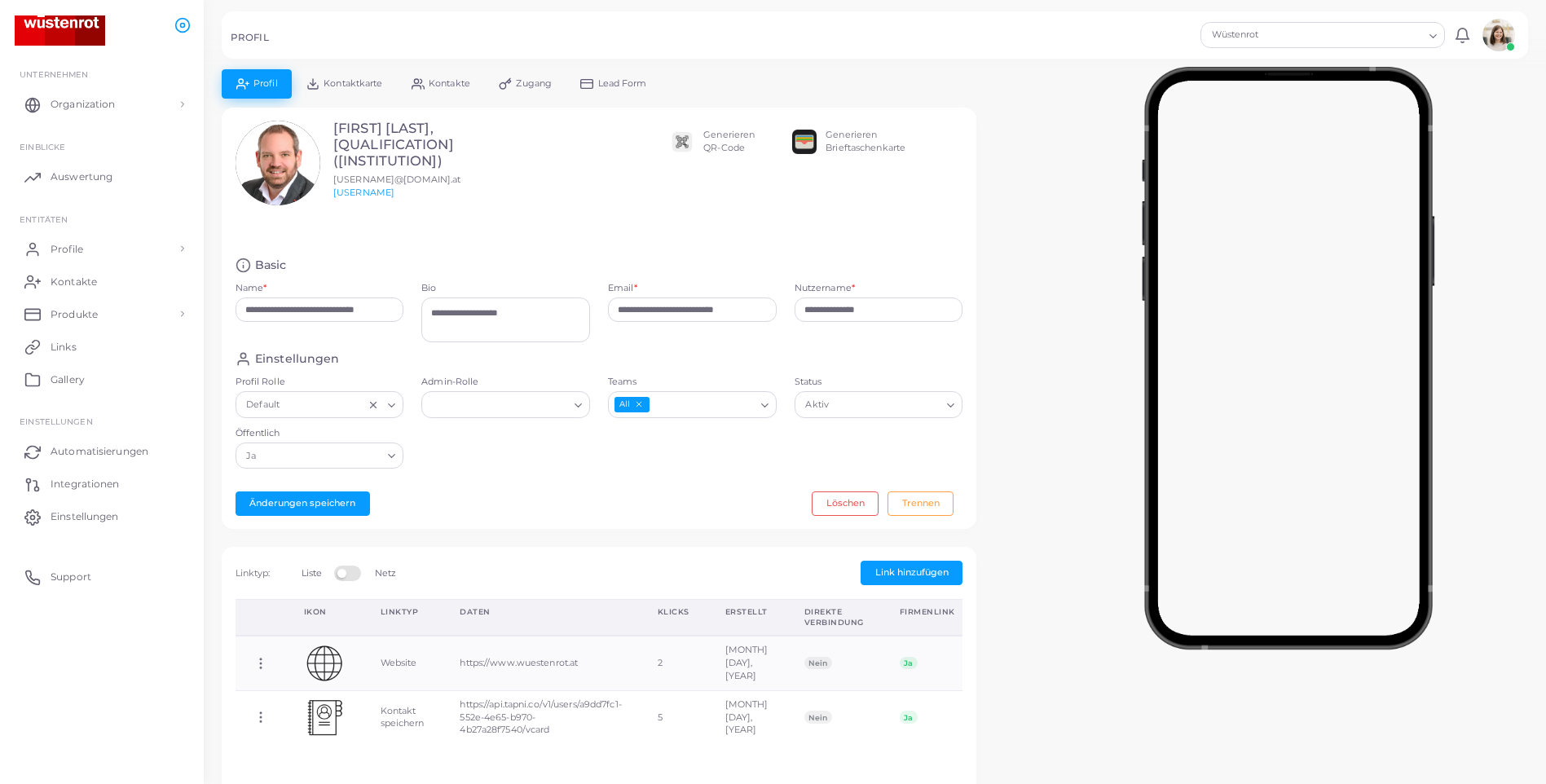 click on "Kontaktkarte" at bounding box center (344, 83) 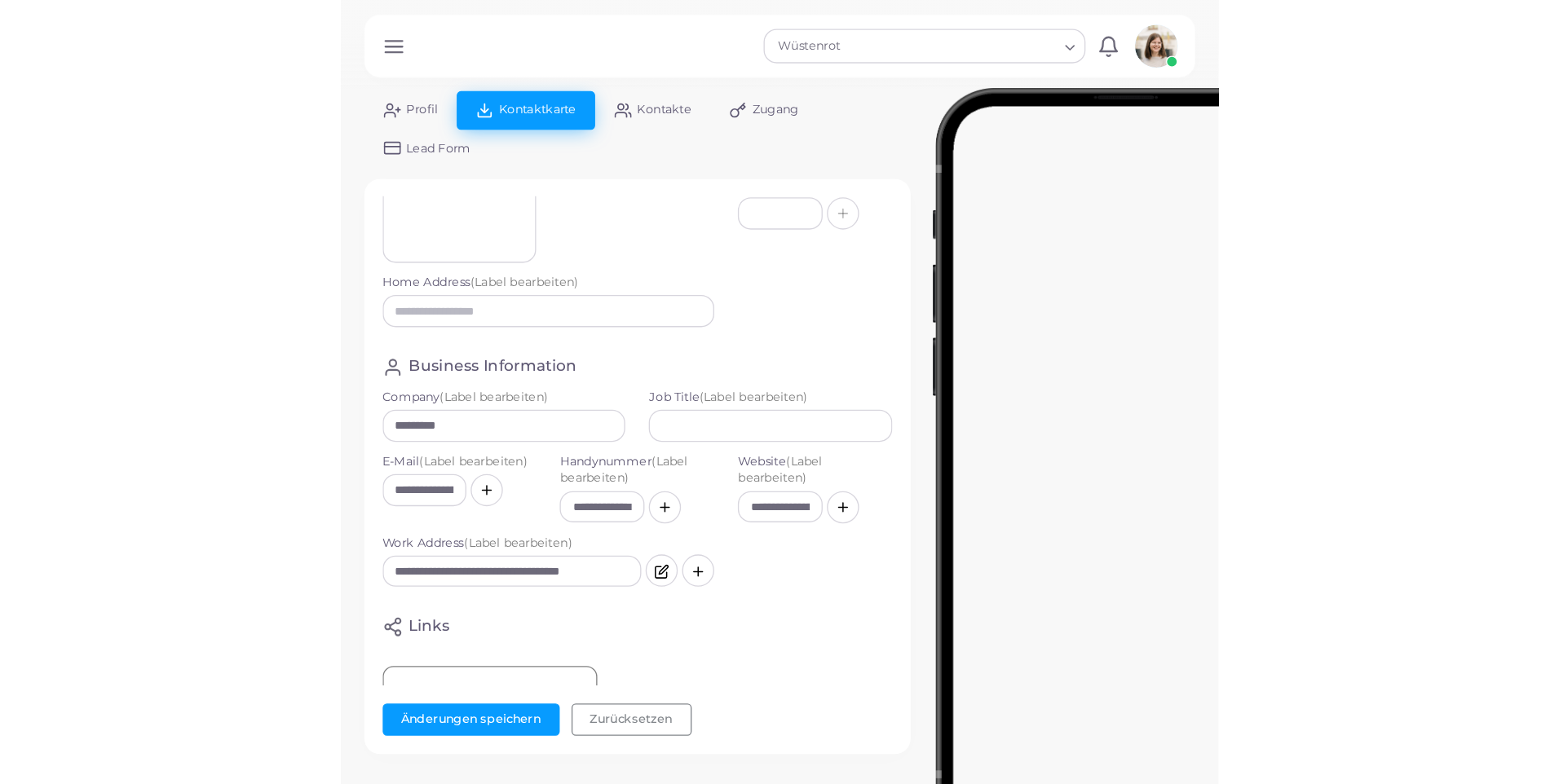 scroll, scrollTop: 163, scrollLeft: 0, axis: vertical 